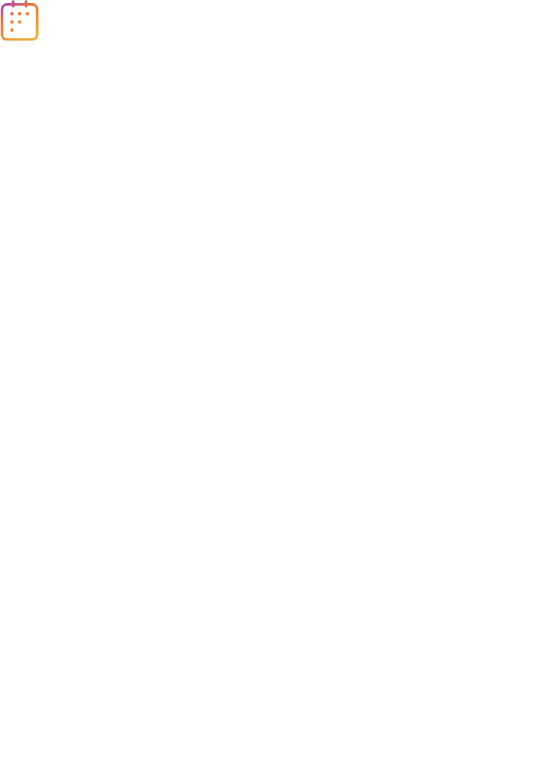 scroll, scrollTop: 0, scrollLeft: 0, axis: both 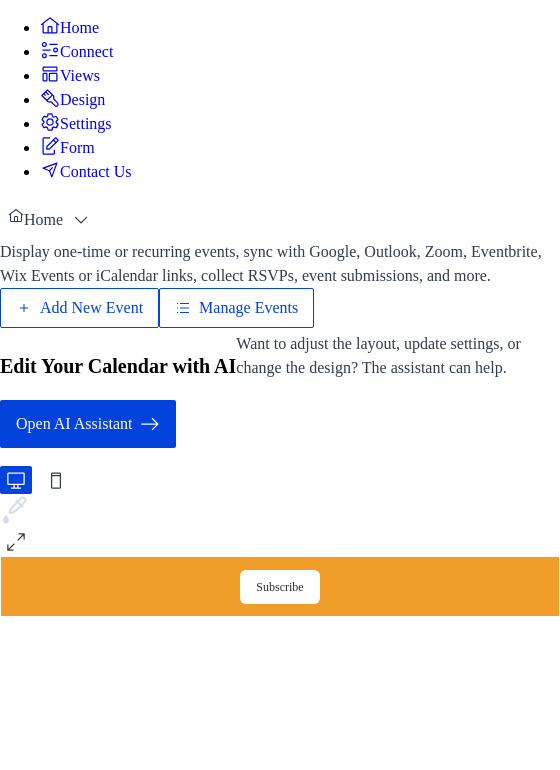 click on "Add New Event" at bounding box center (91, 308) 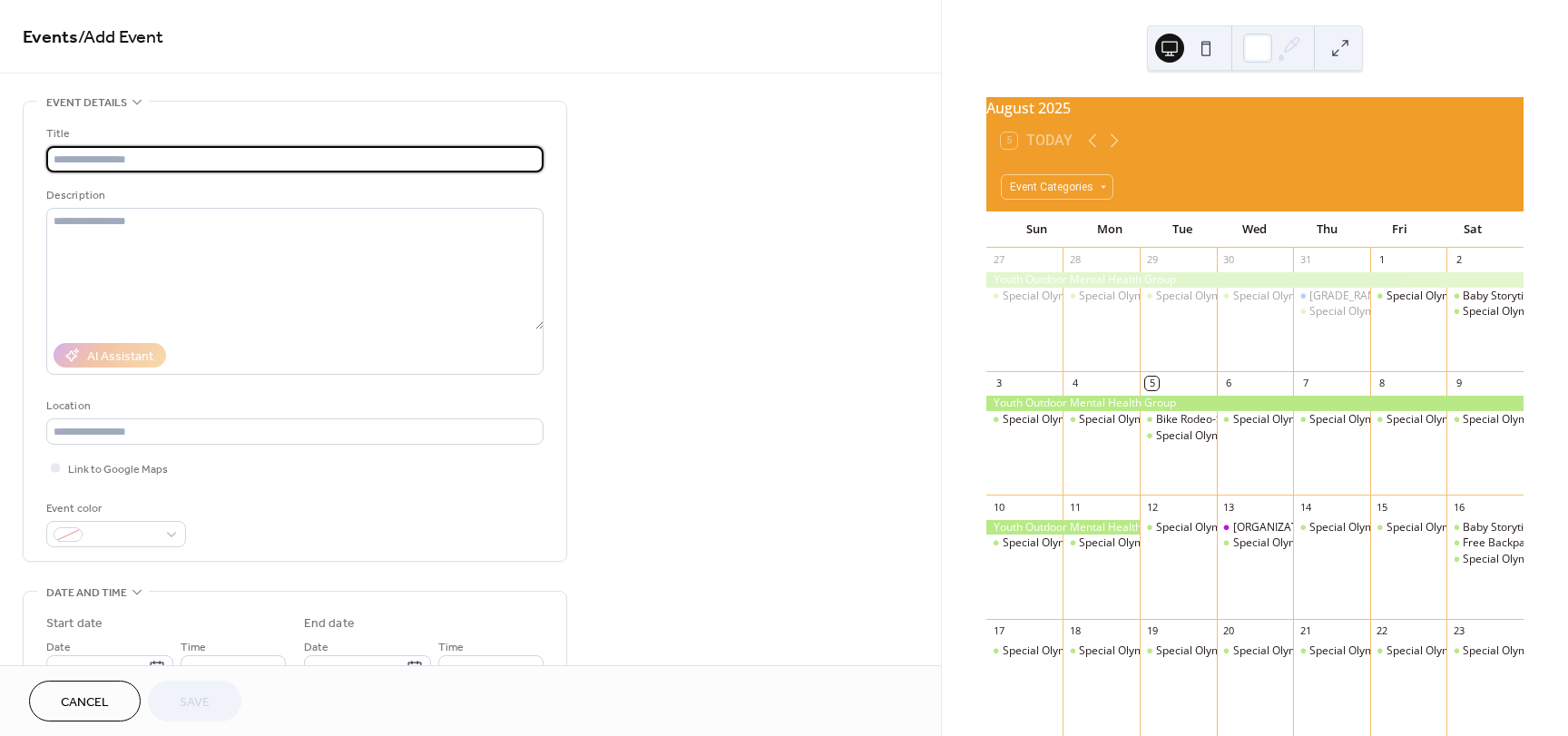 scroll, scrollTop: 0, scrollLeft: 0, axis: both 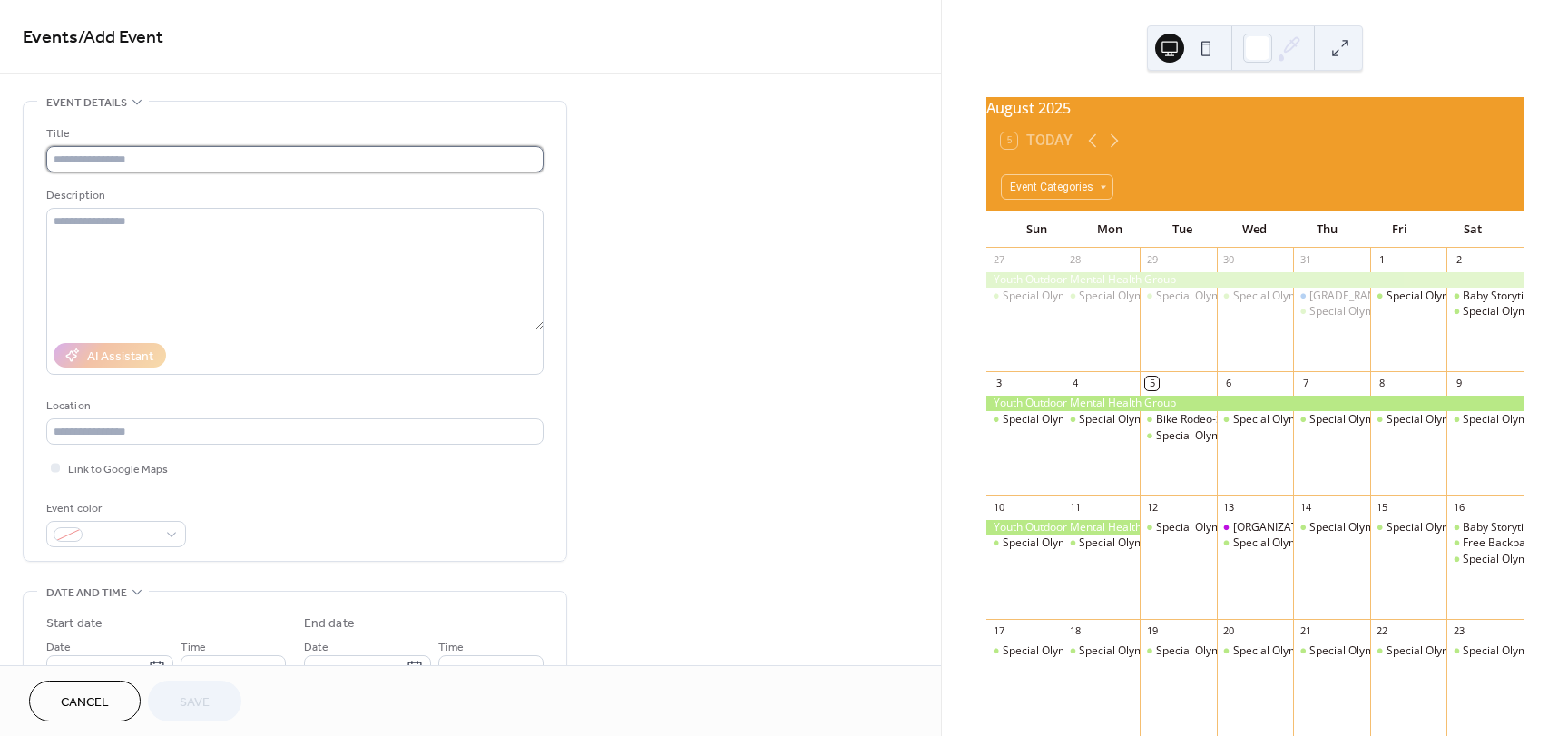 click at bounding box center [295, 159] 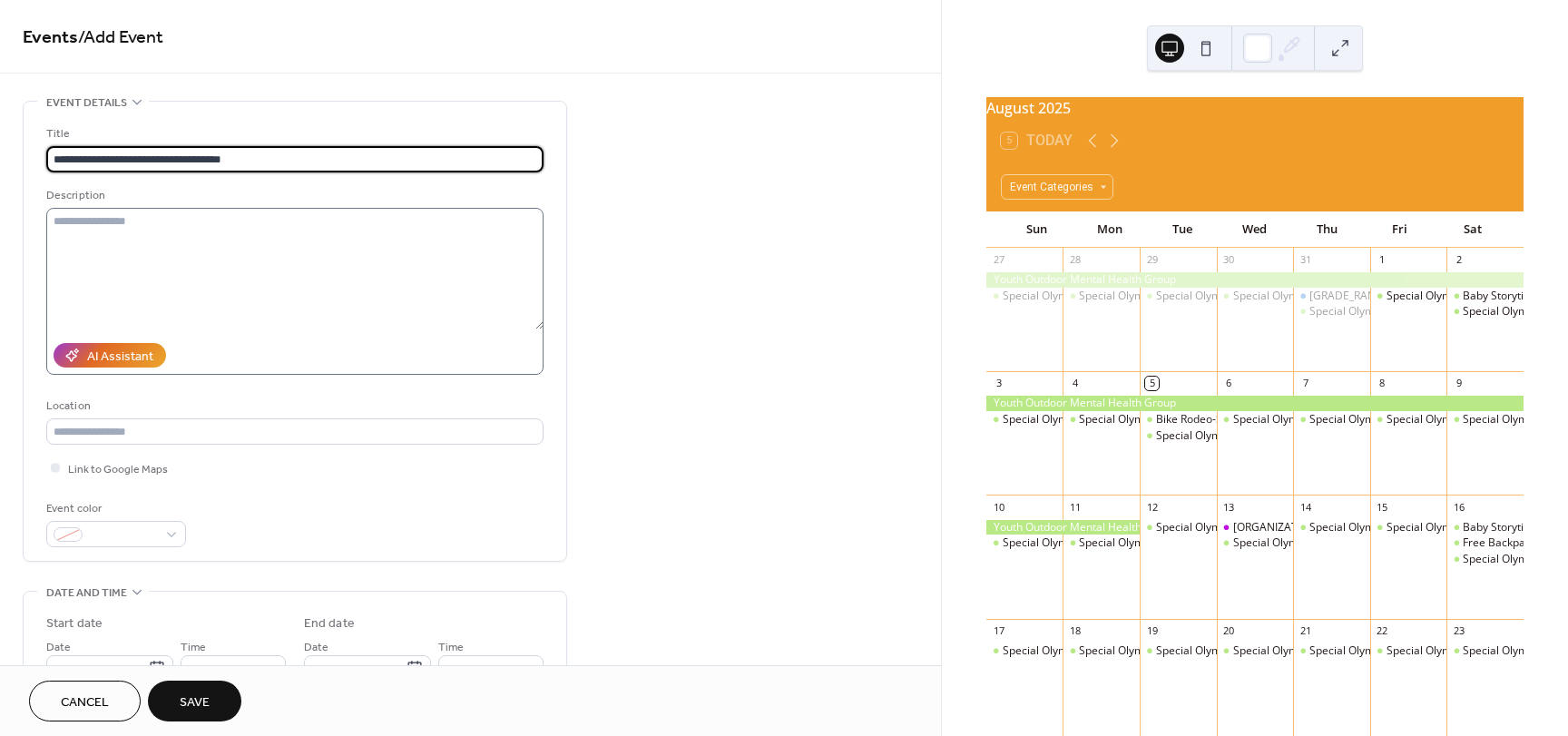 type on "**********" 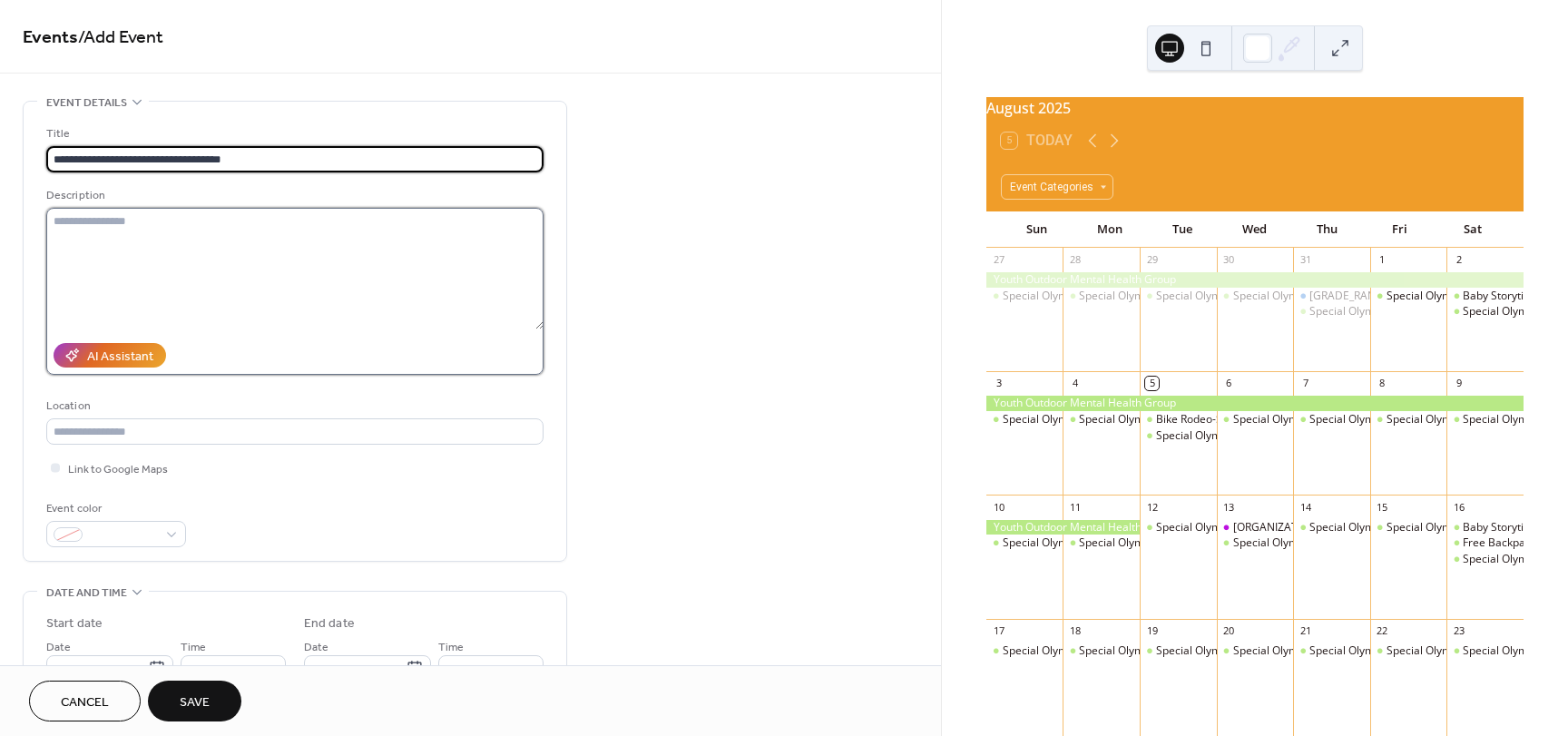 click at bounding box center [295, 269] 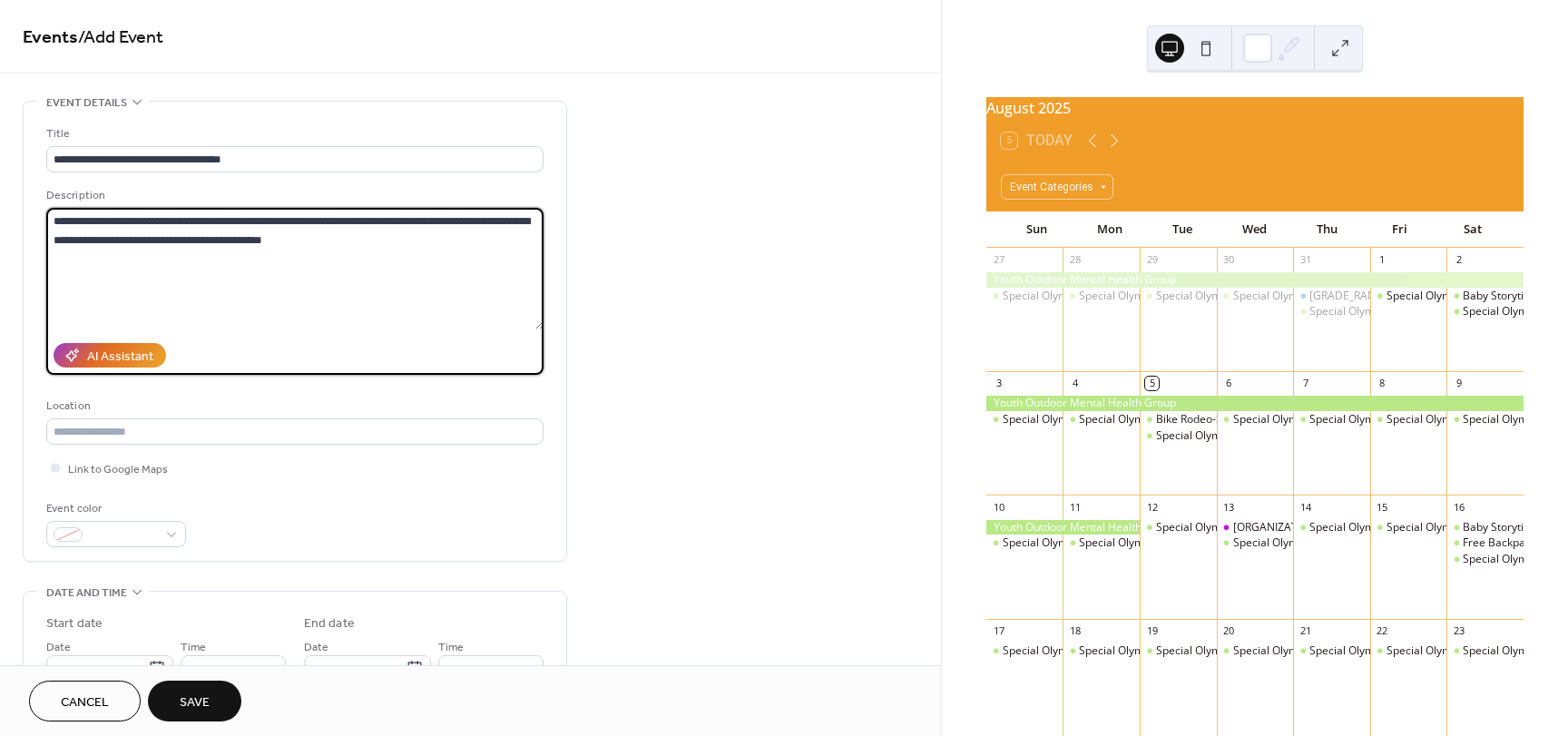 click on "**********" at bounding box center [295, 269] 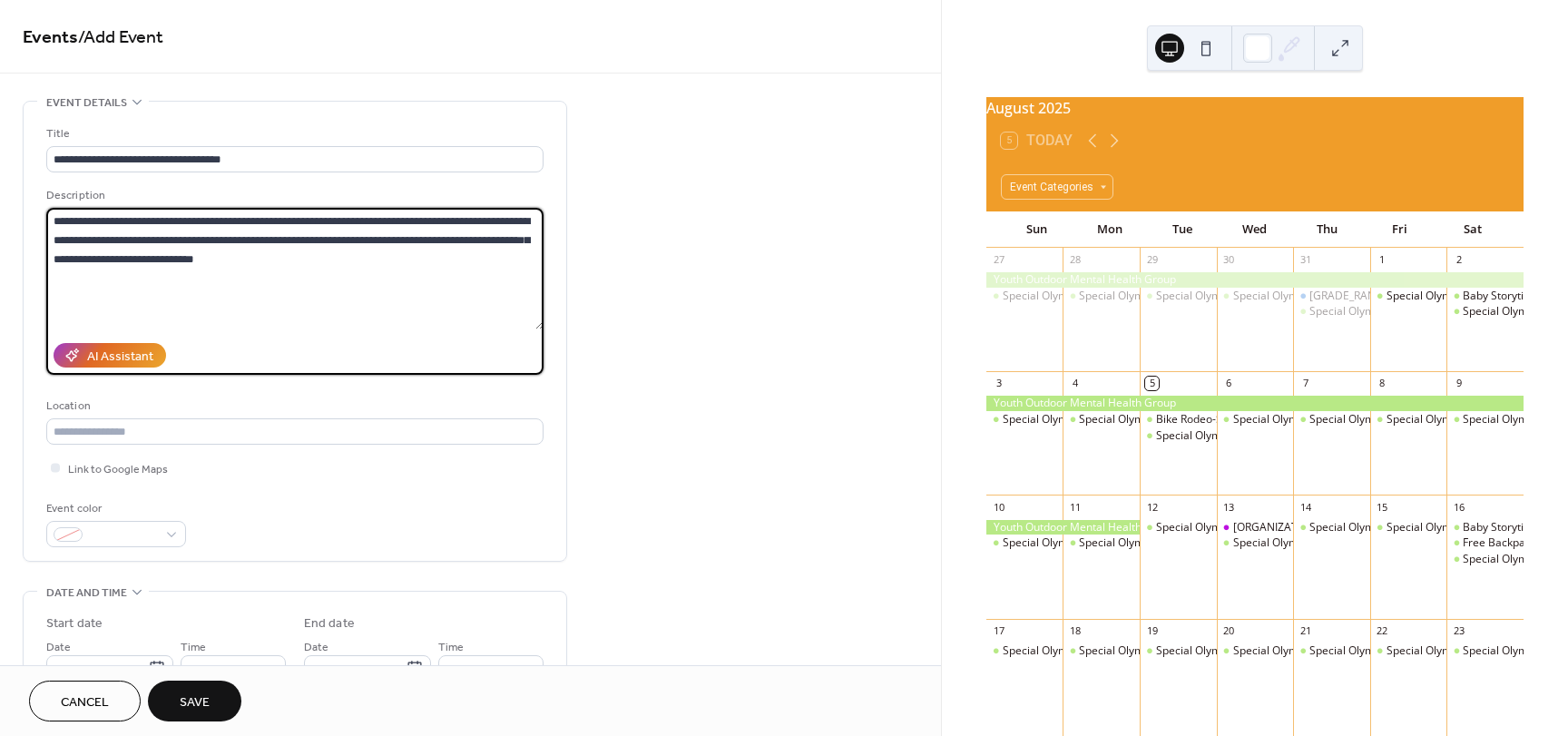 drag, startPoint x: 258, startPoint y: 253, endPoint x: 43, endPoint y: 228, distance: 216.44861 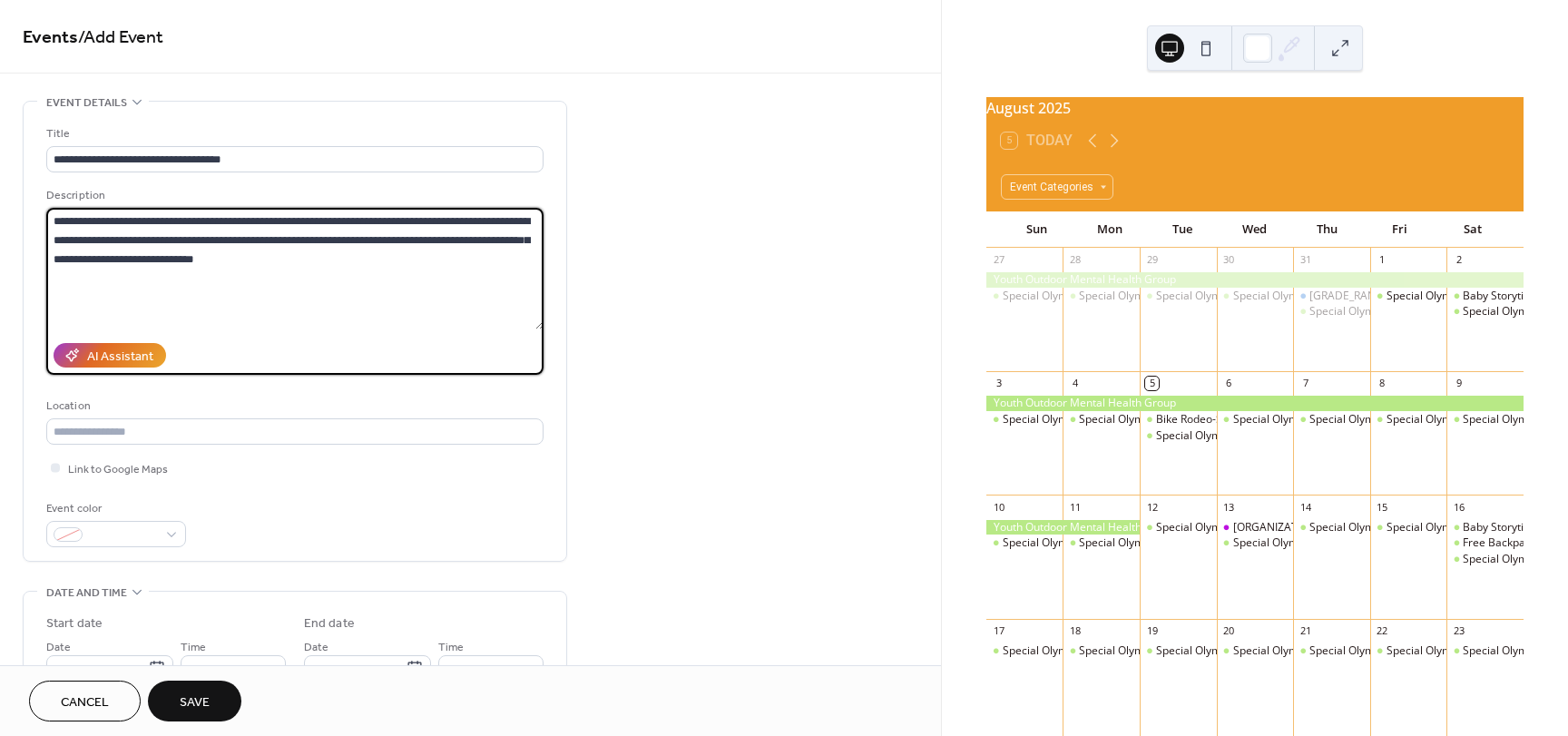 click on "**********" at bounding box center [295, 331] 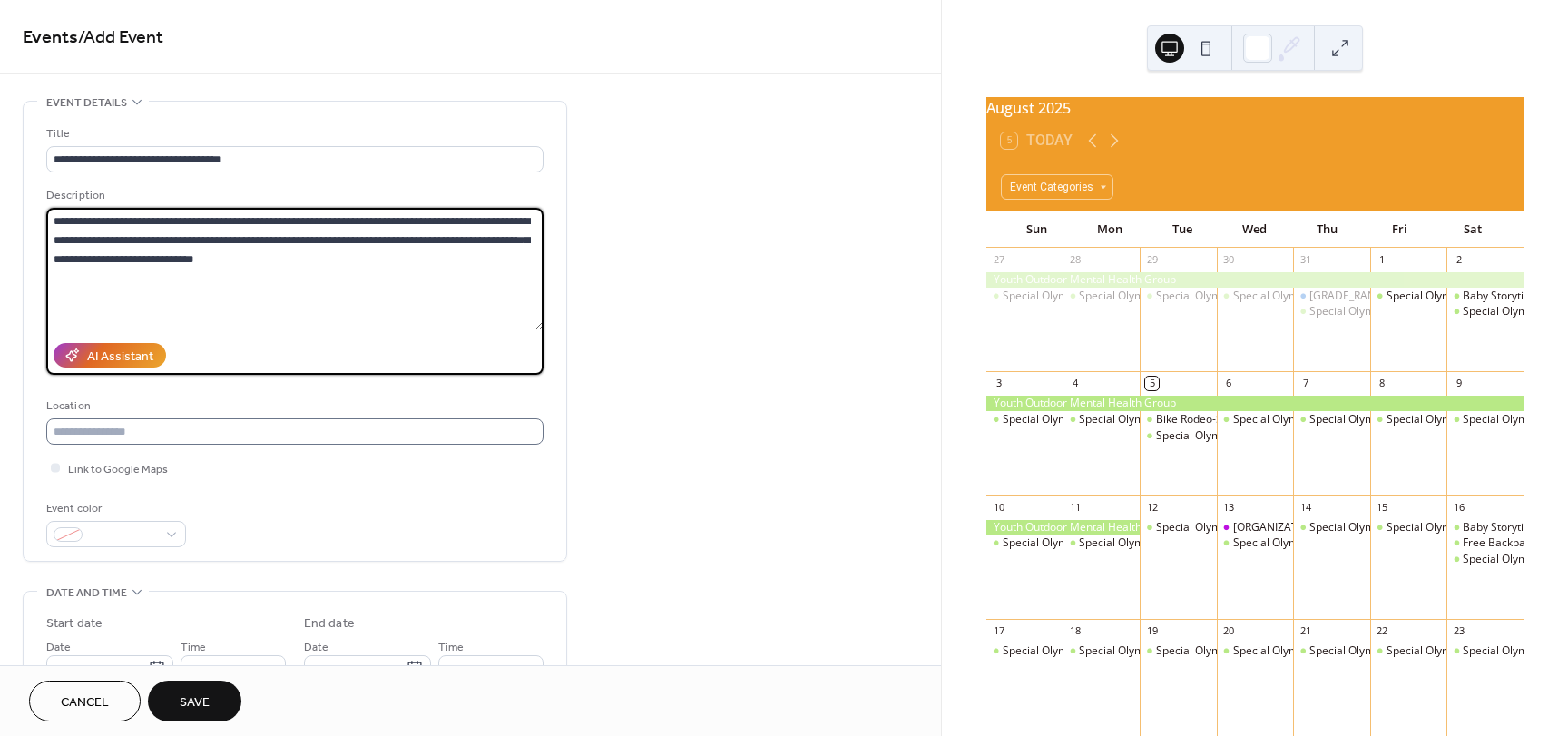 type on "**********" 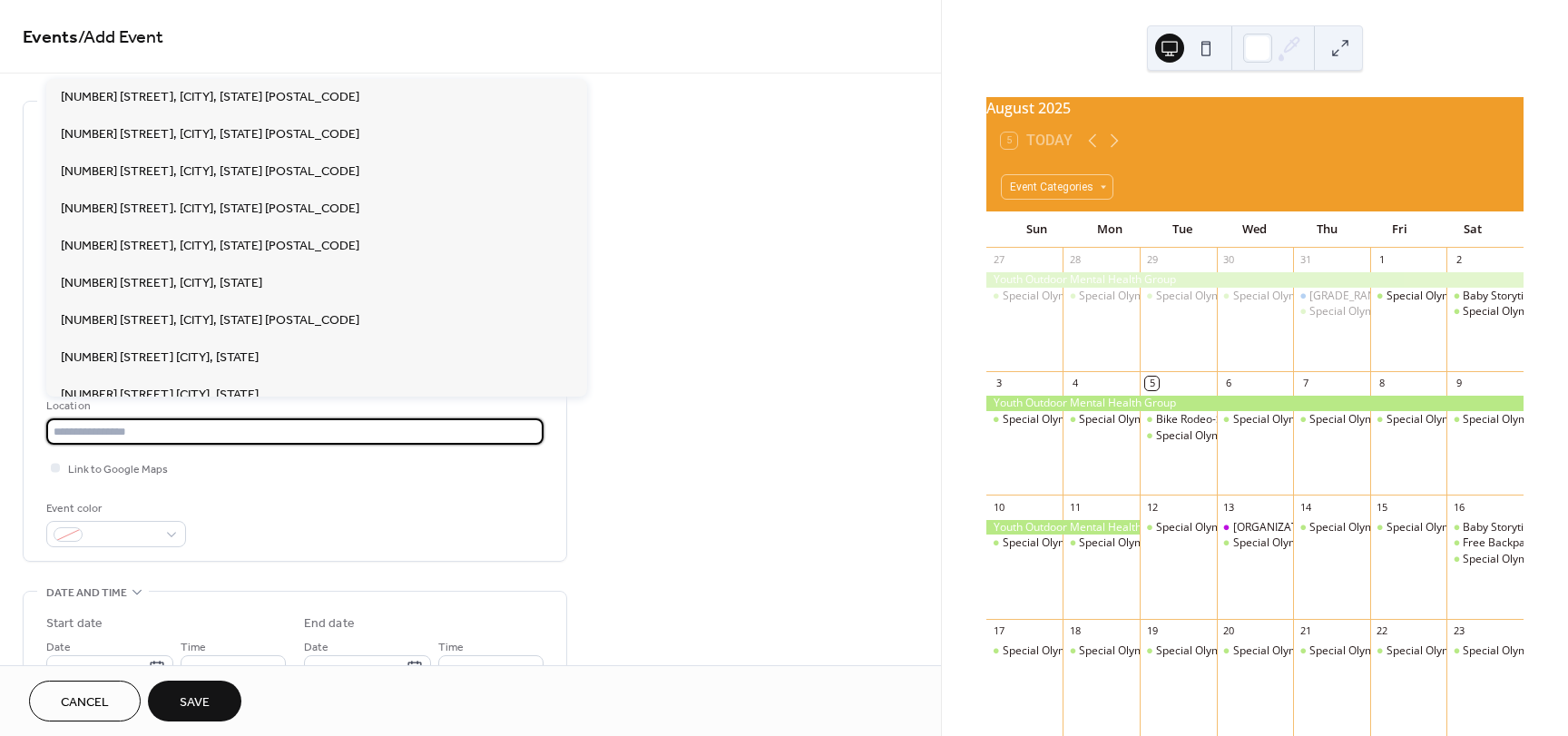 click at bounding box center (295, 431) 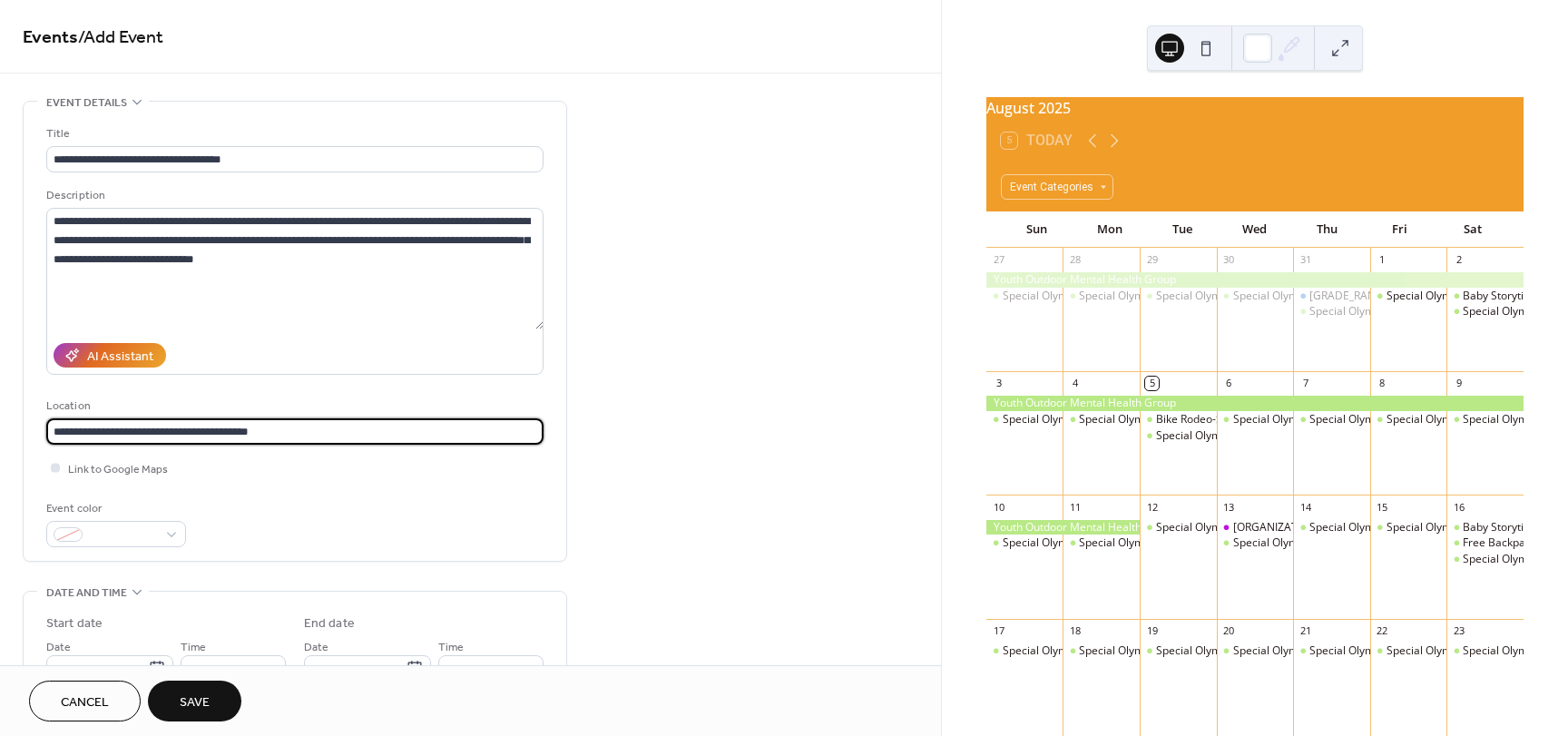 type on "**********" 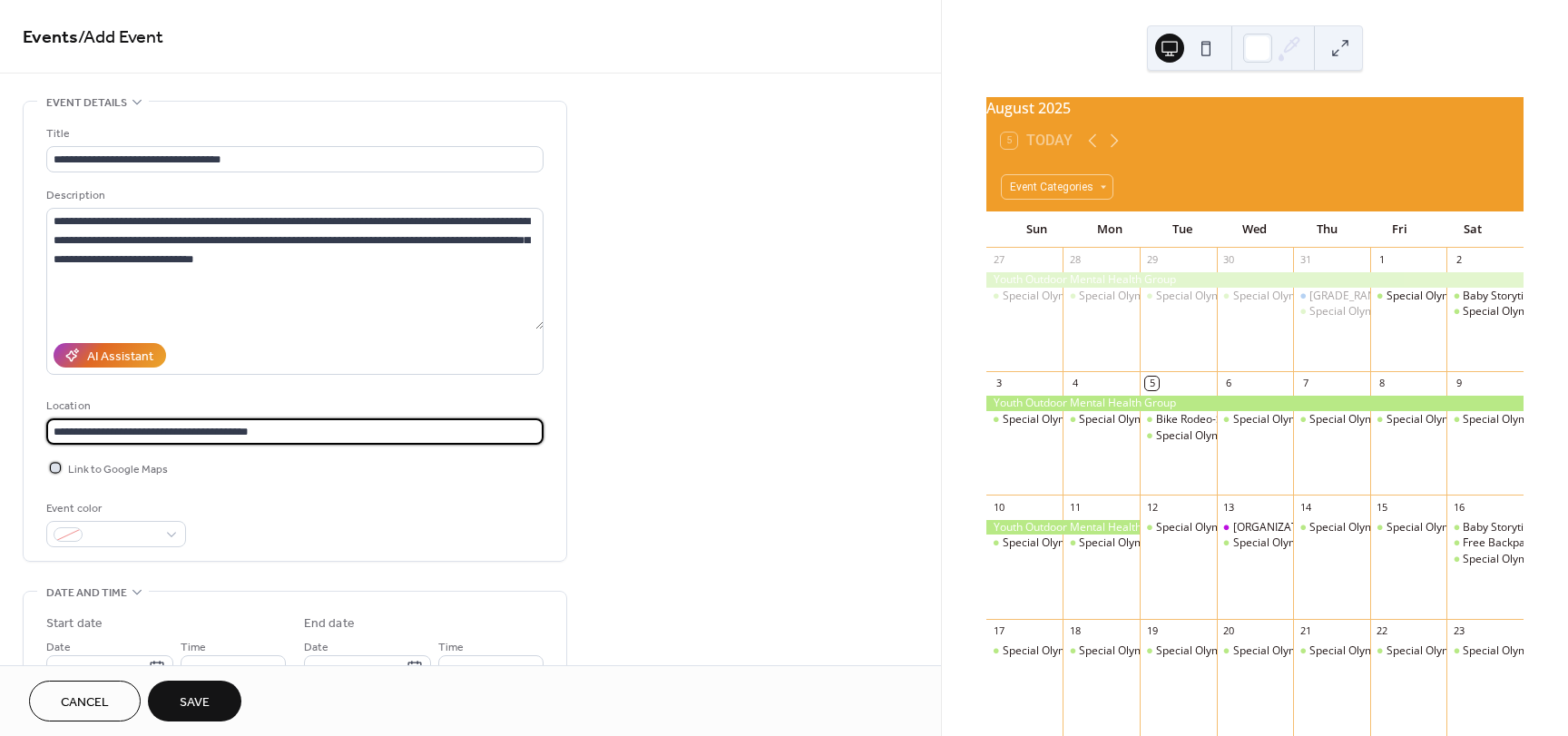 click at bounding box center [55, 467] 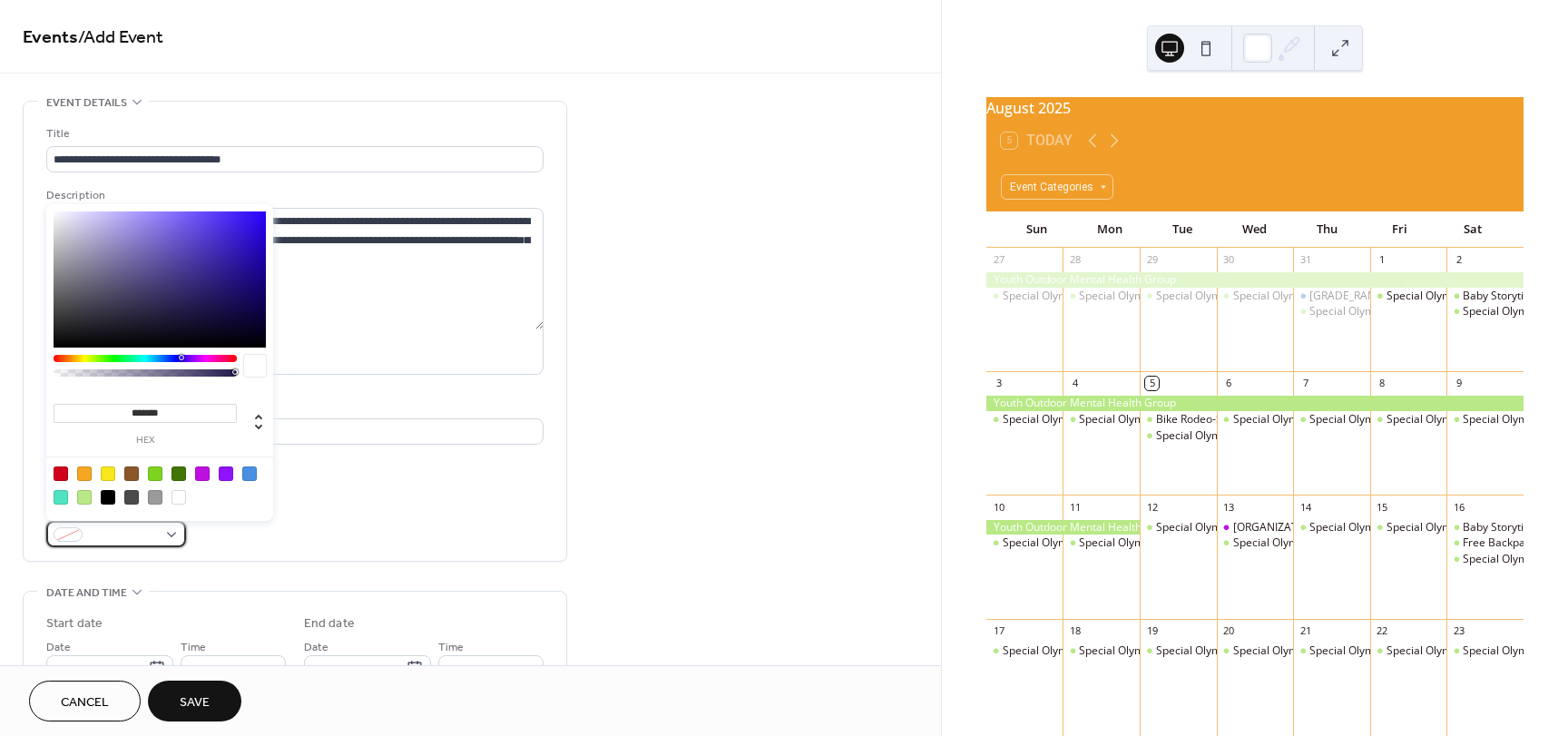 click at bounding box center [68, 535] 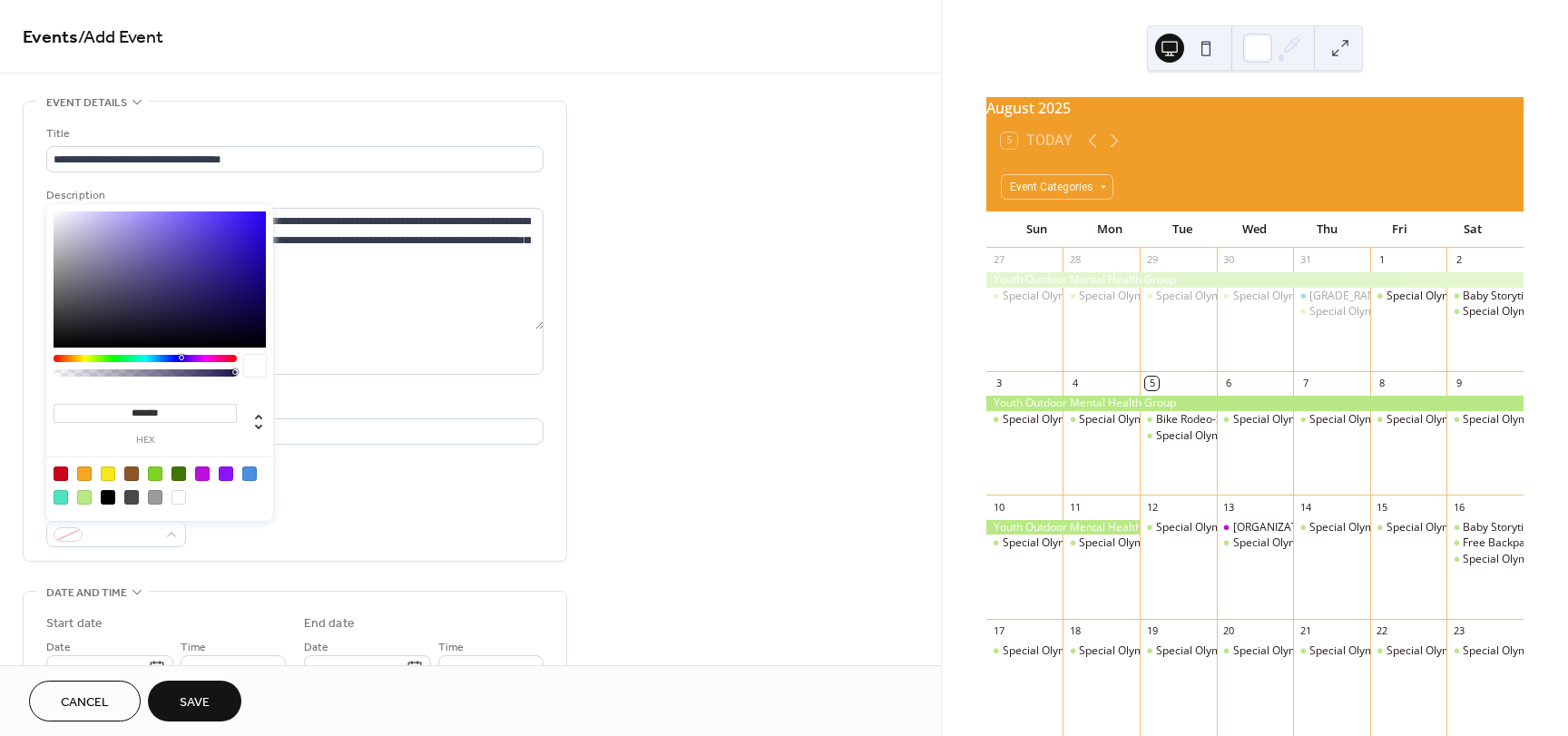 click at bounding box center [108, 474] 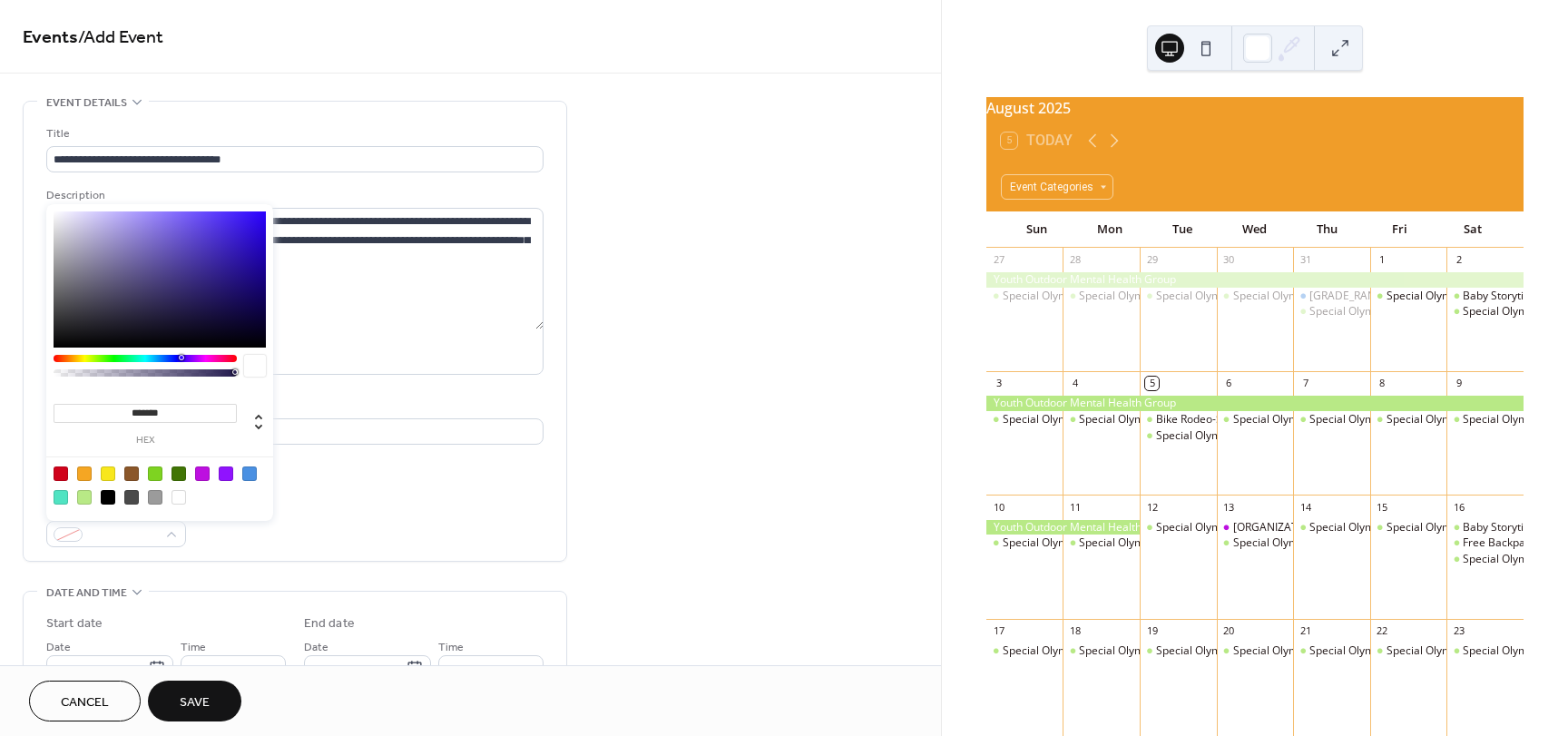 type on "*******" 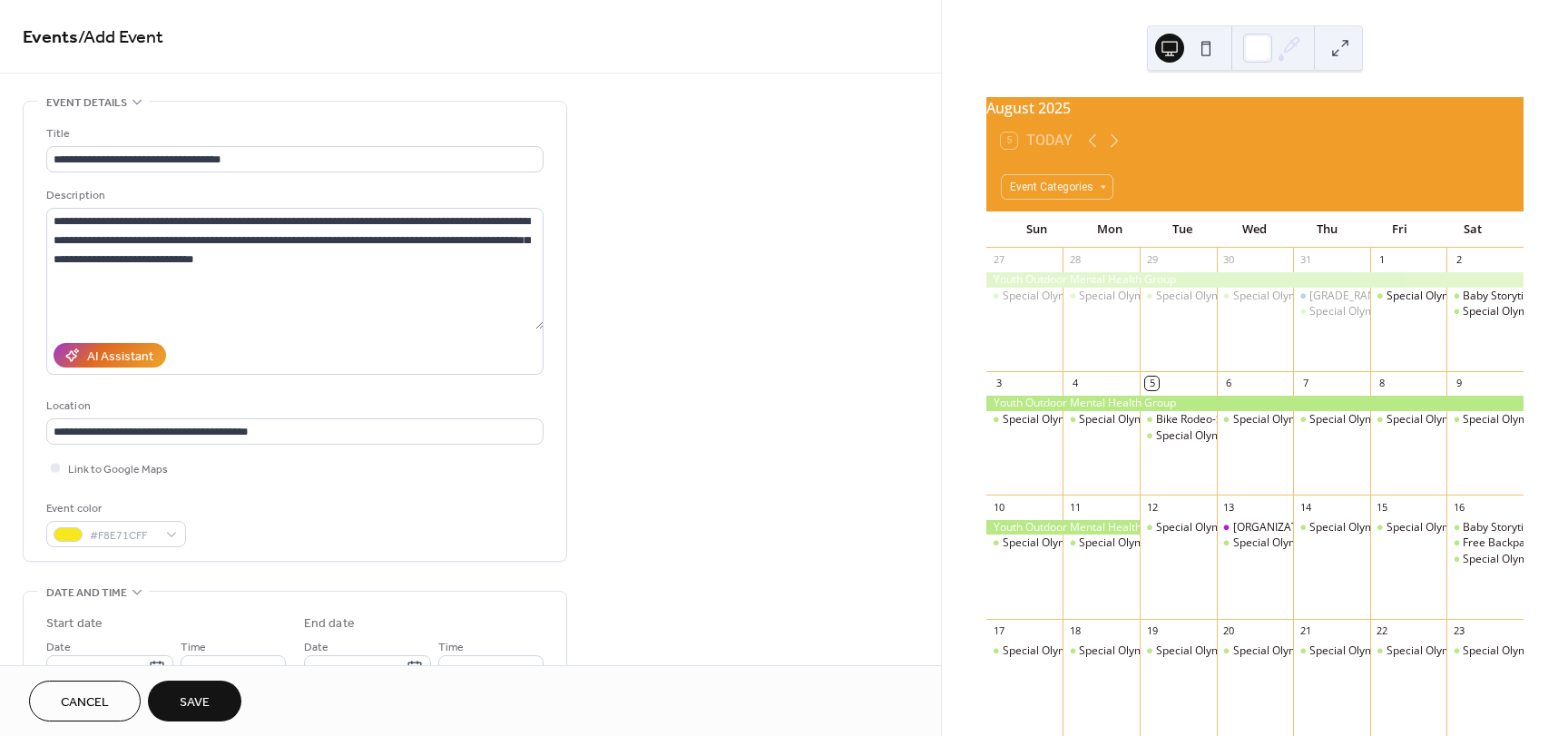 click on "Event color #F8E71CFF" at bounding box center [295, 523] 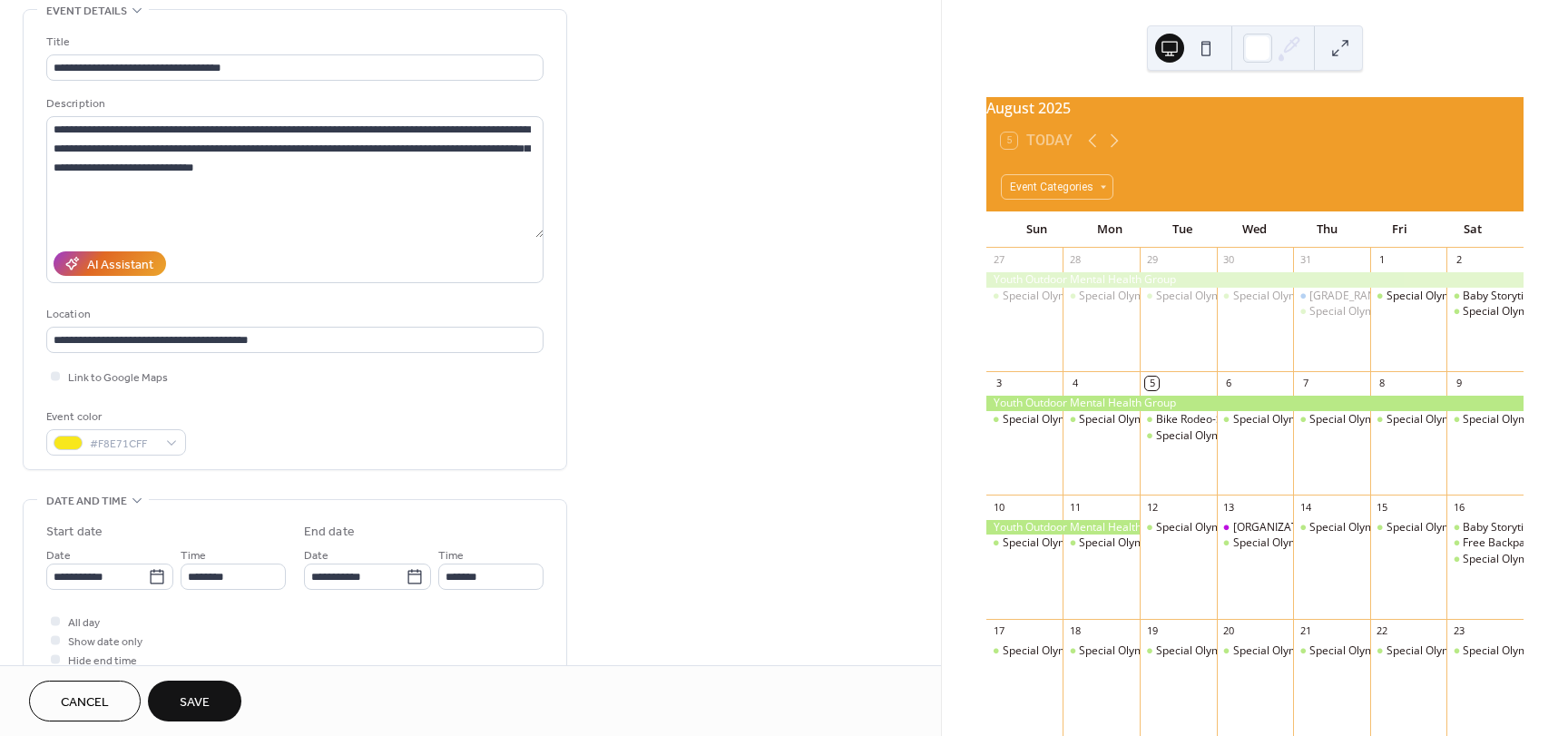scroll, scrollTop: 182, scrollLeft: 0, axis: vertical 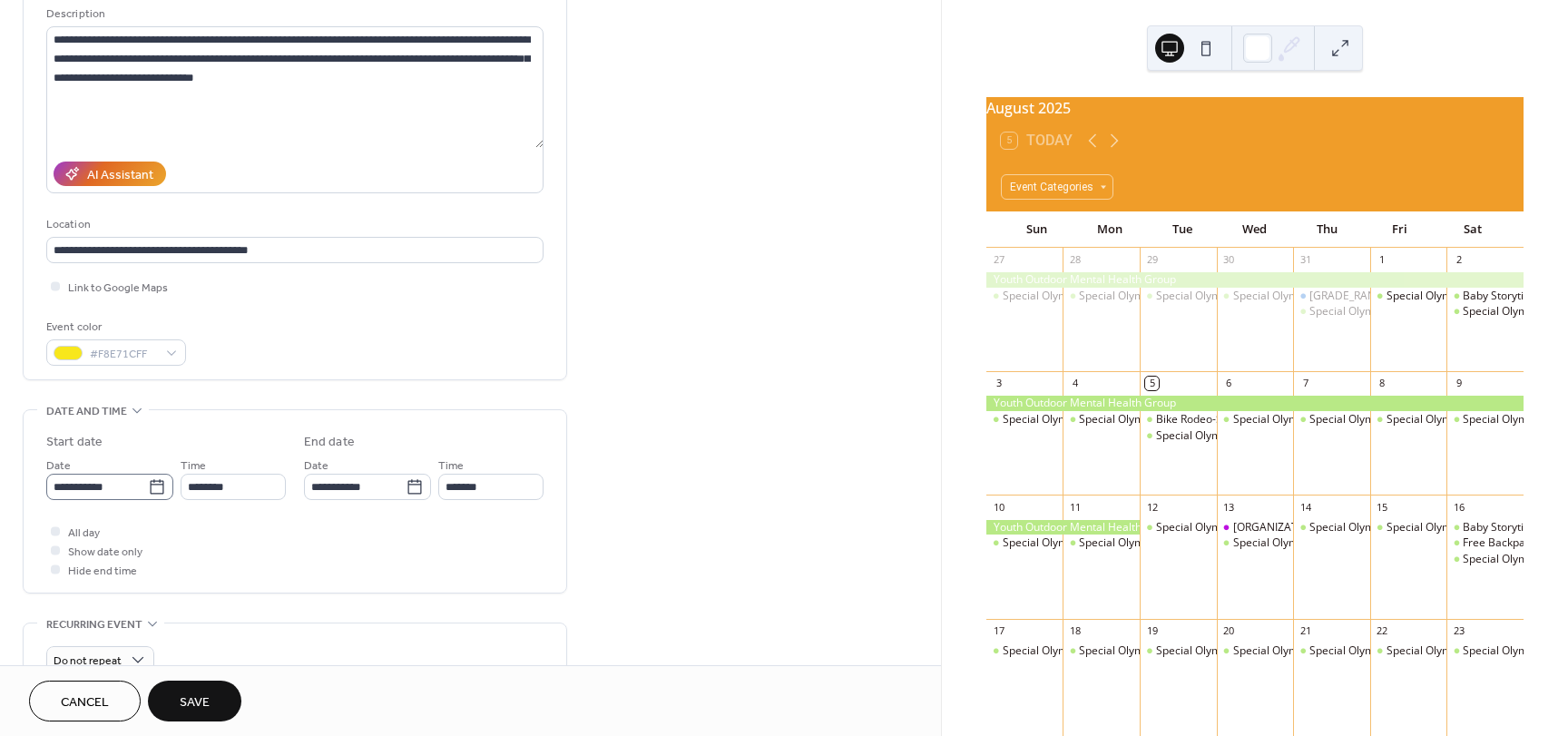 click on "**********" at bounding box center (784, 368) 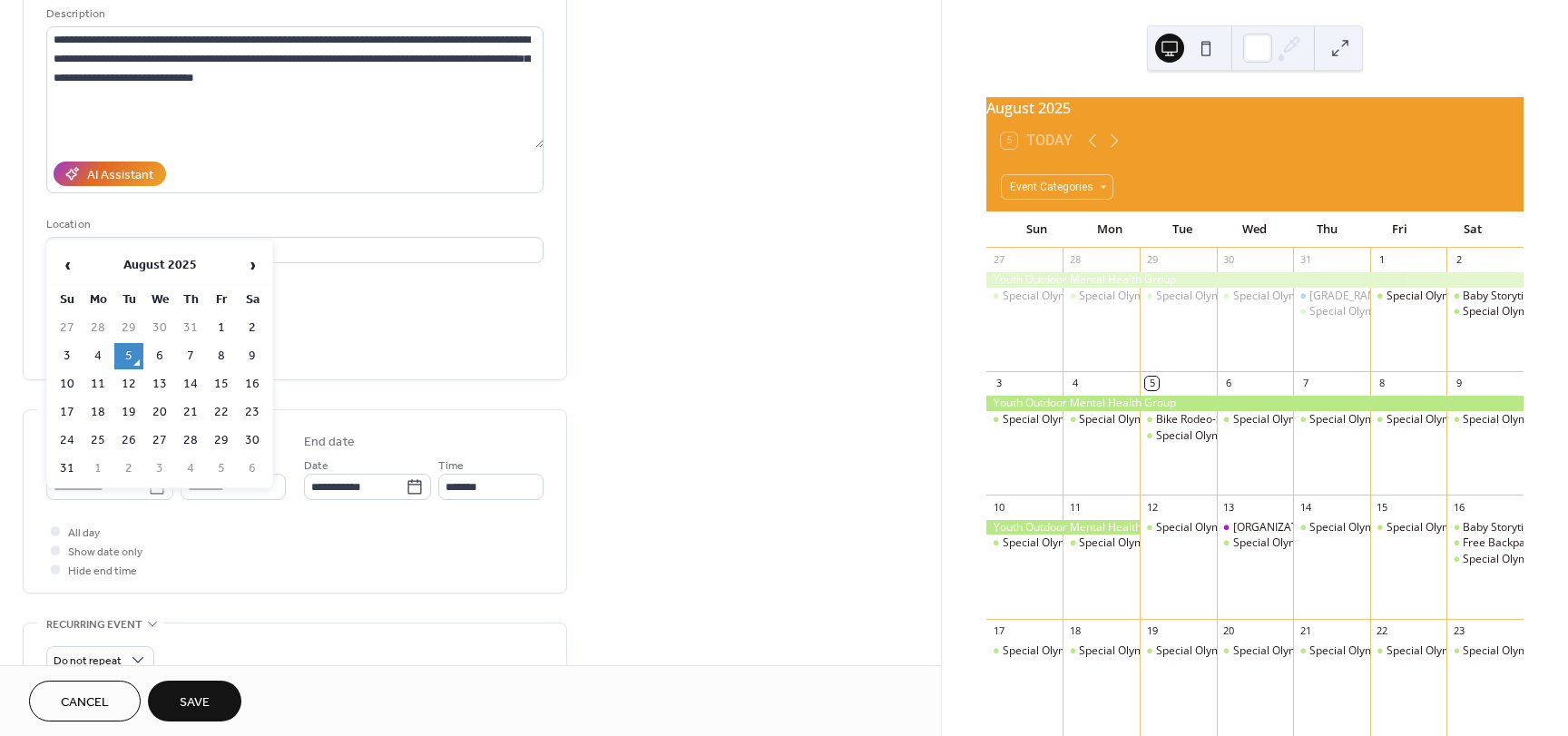 click on "5" at bounding box center (129, 356) 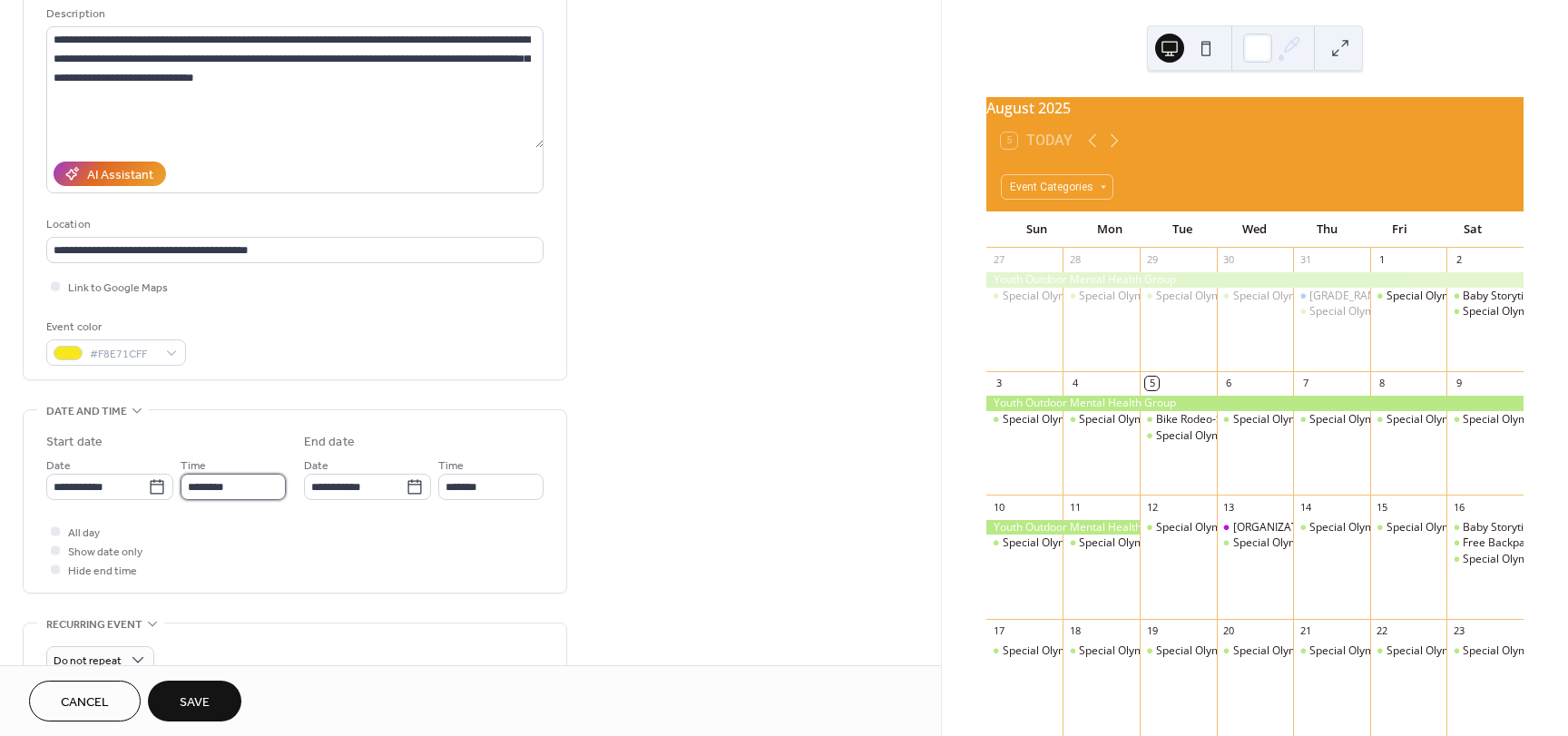 click on "********" at bounding box center [233, 486] 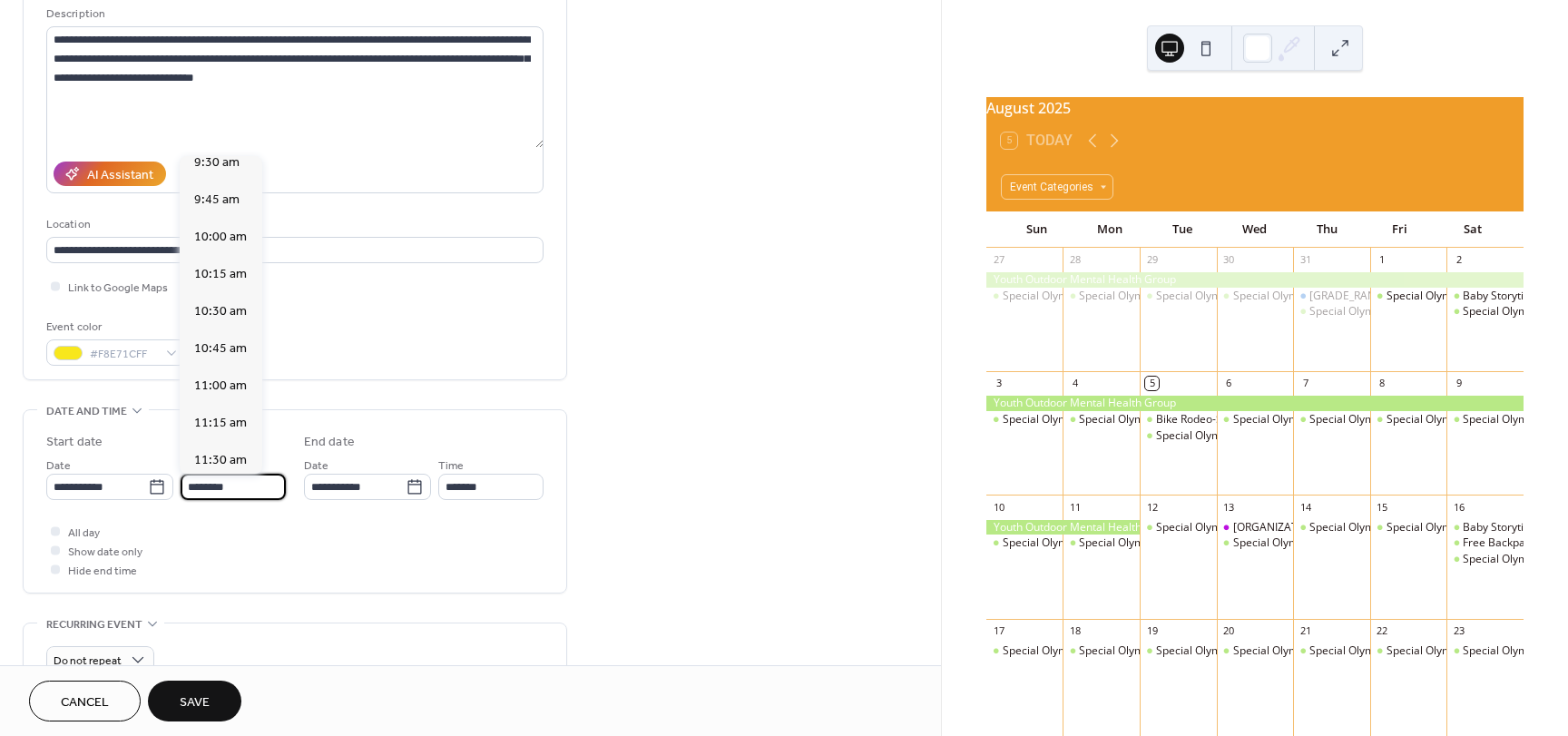 scroll, scrollTop: 1423, scrollLeft: 0, axis: vertical 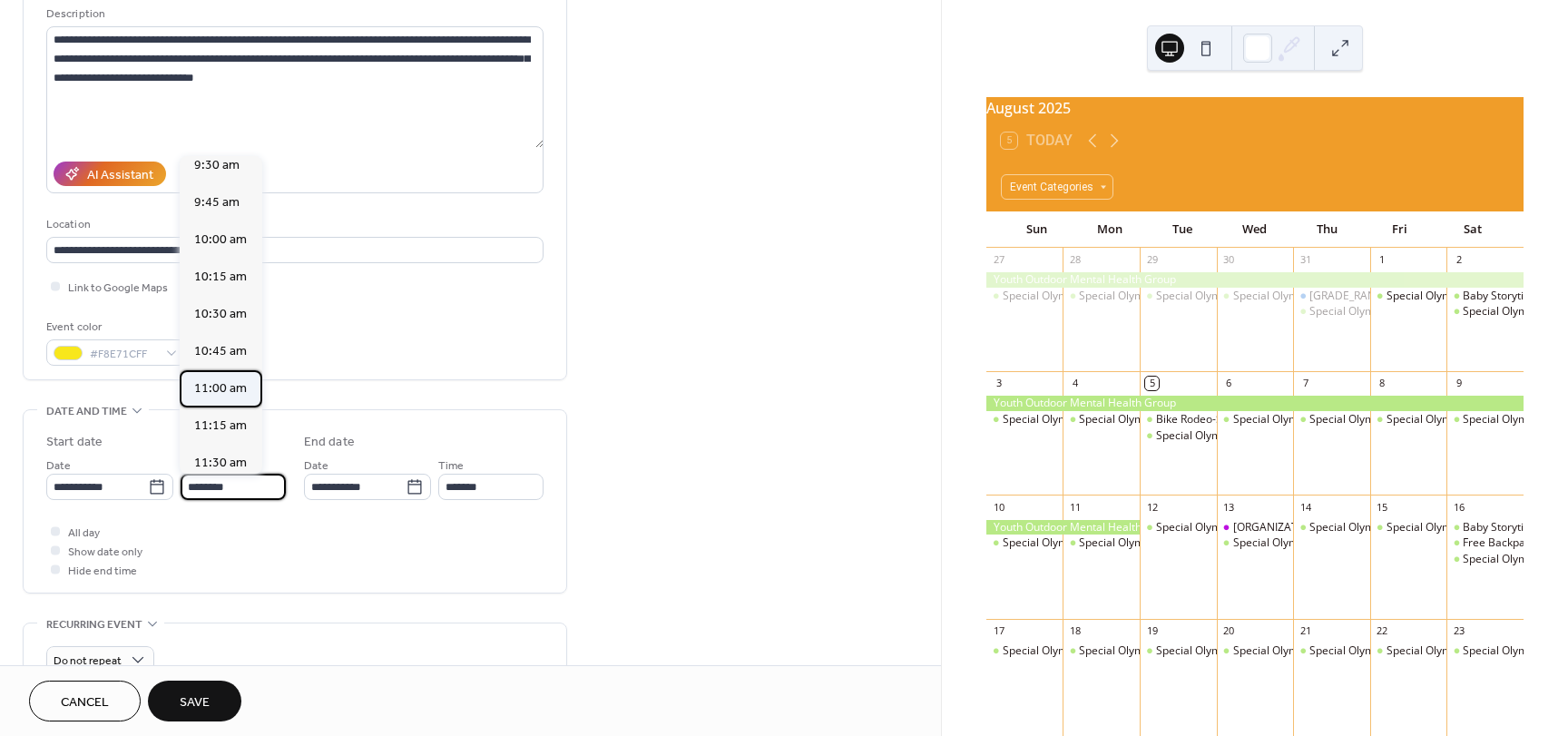 click on "11:00 am" at bounding box center [220, 388] 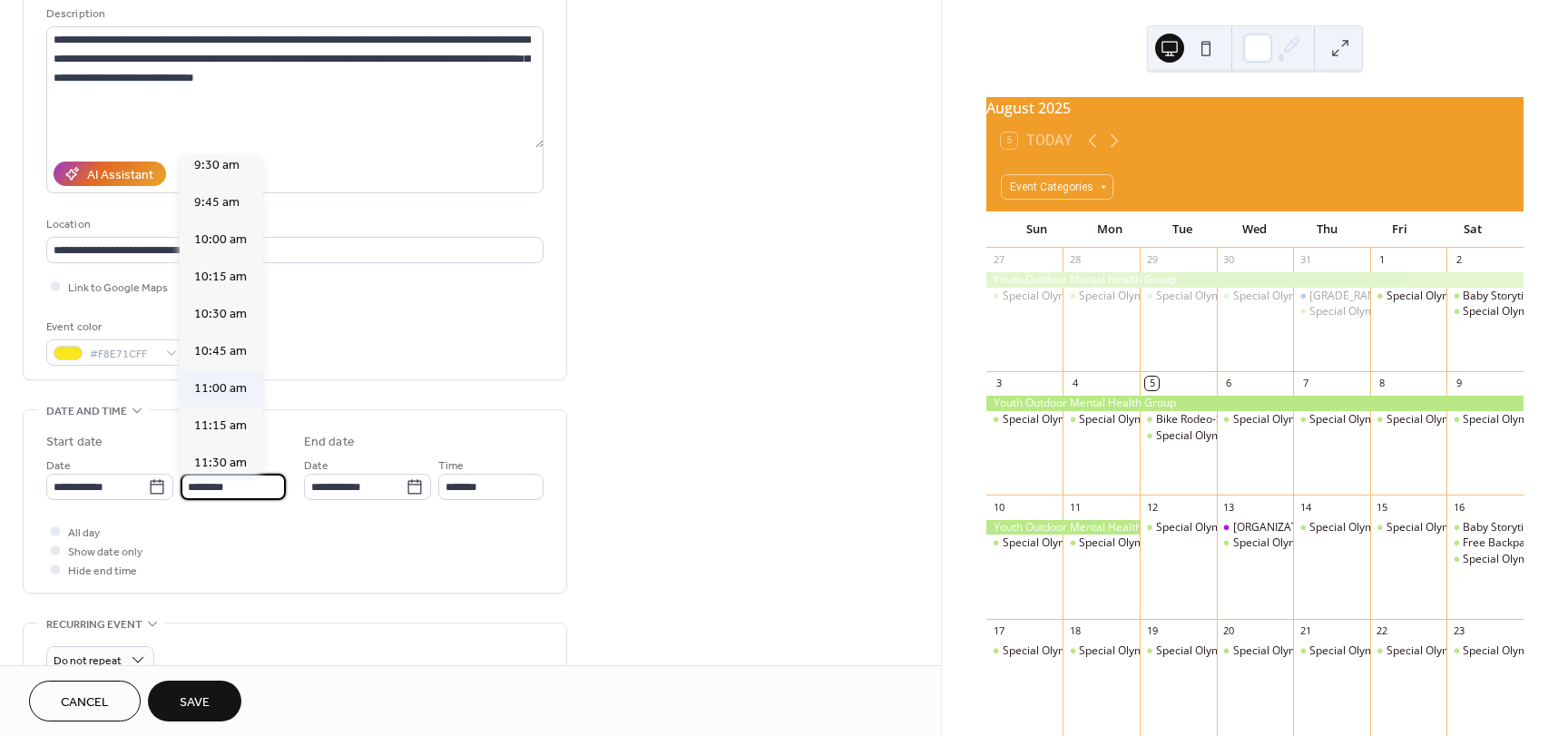 type on "********" 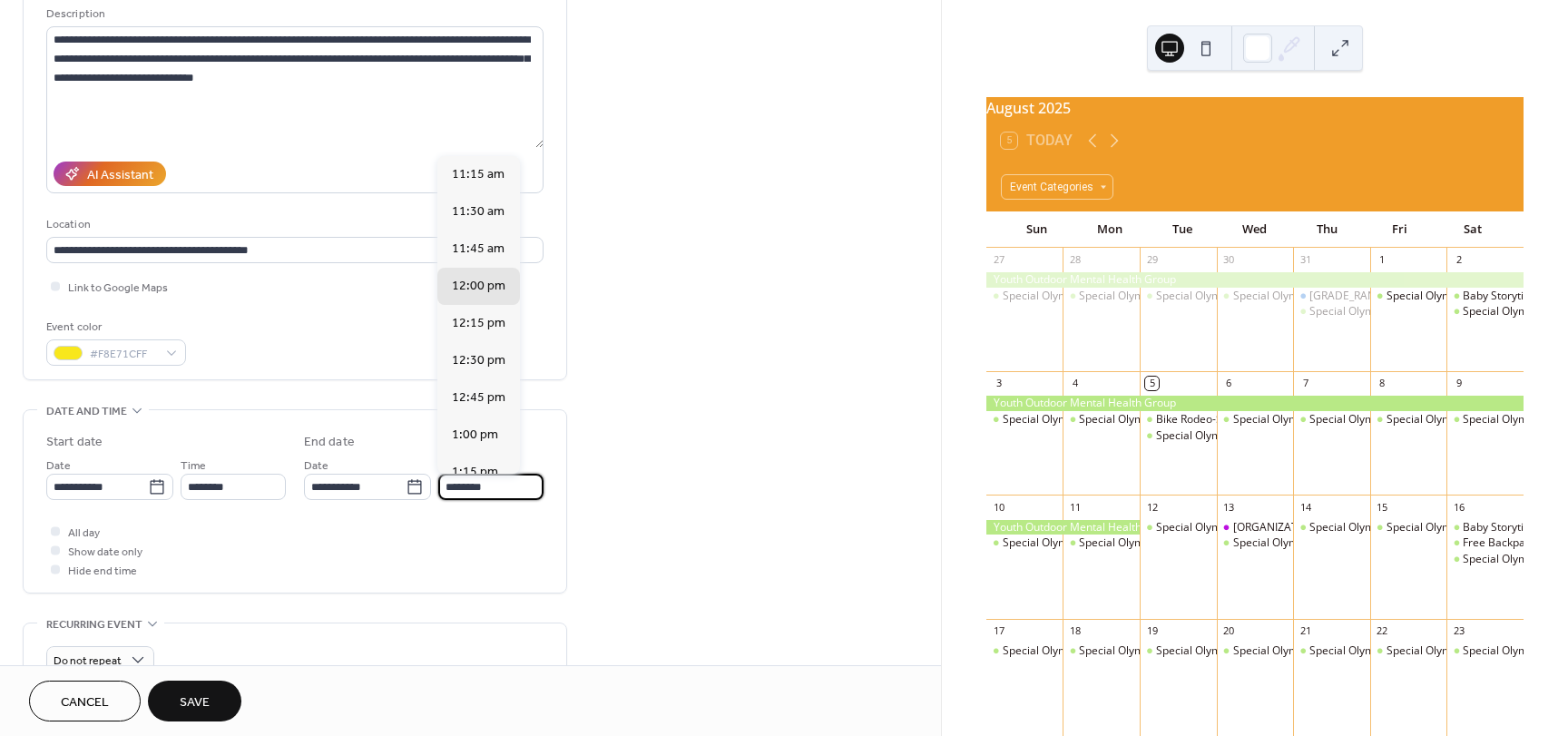 click on "********" at bounding box center [491, 486] 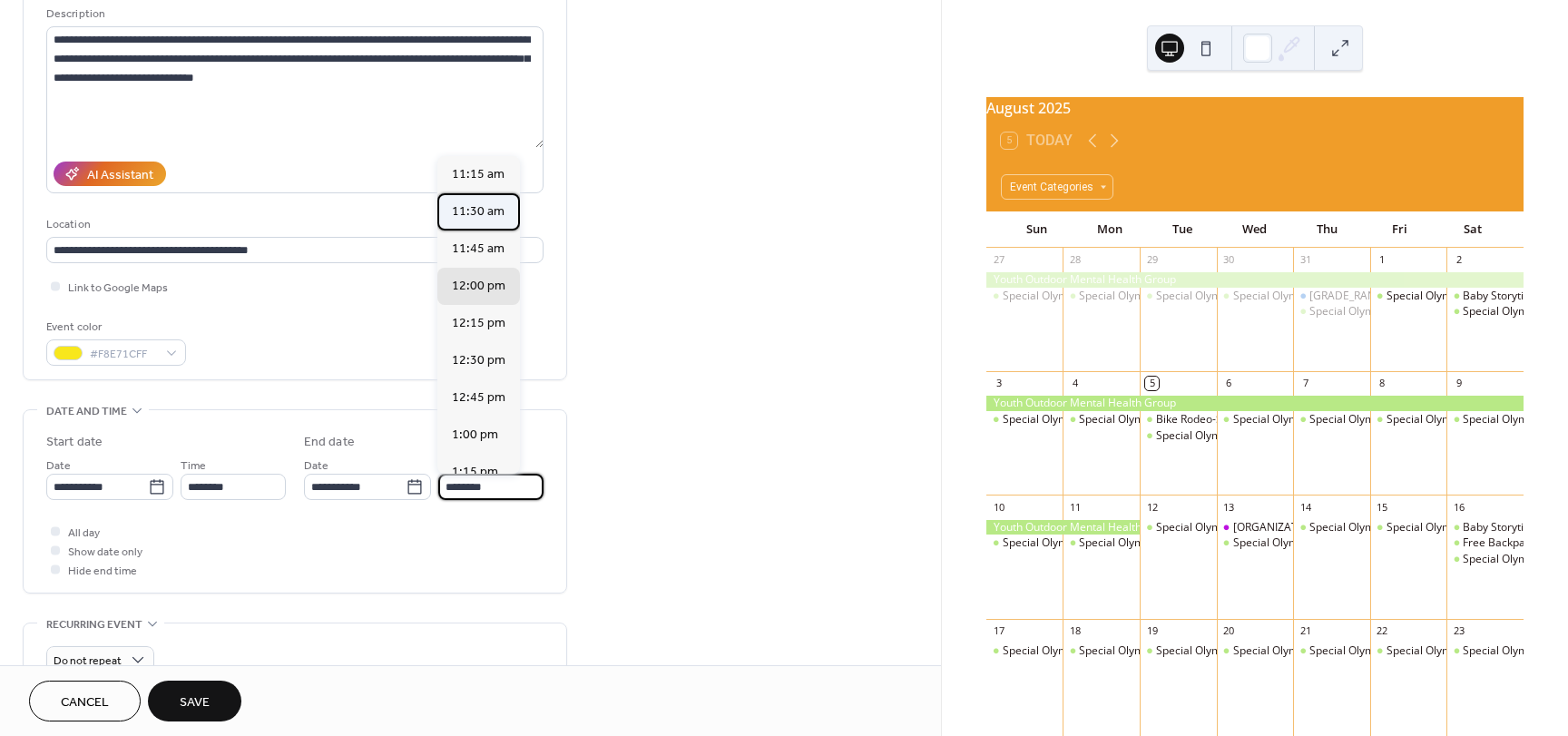 click on "11:30 am" at bounding box center (478, 211) 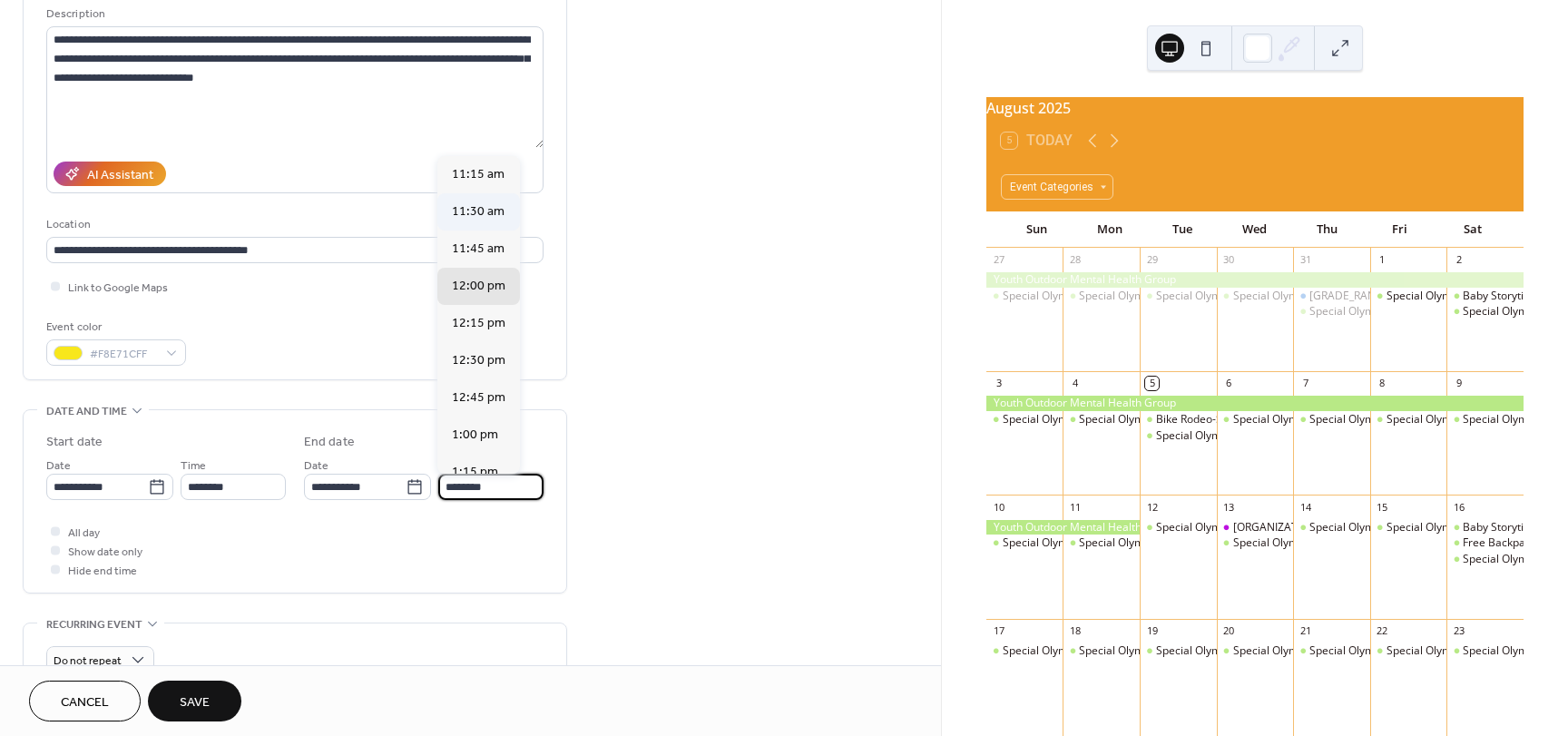 type on "********" 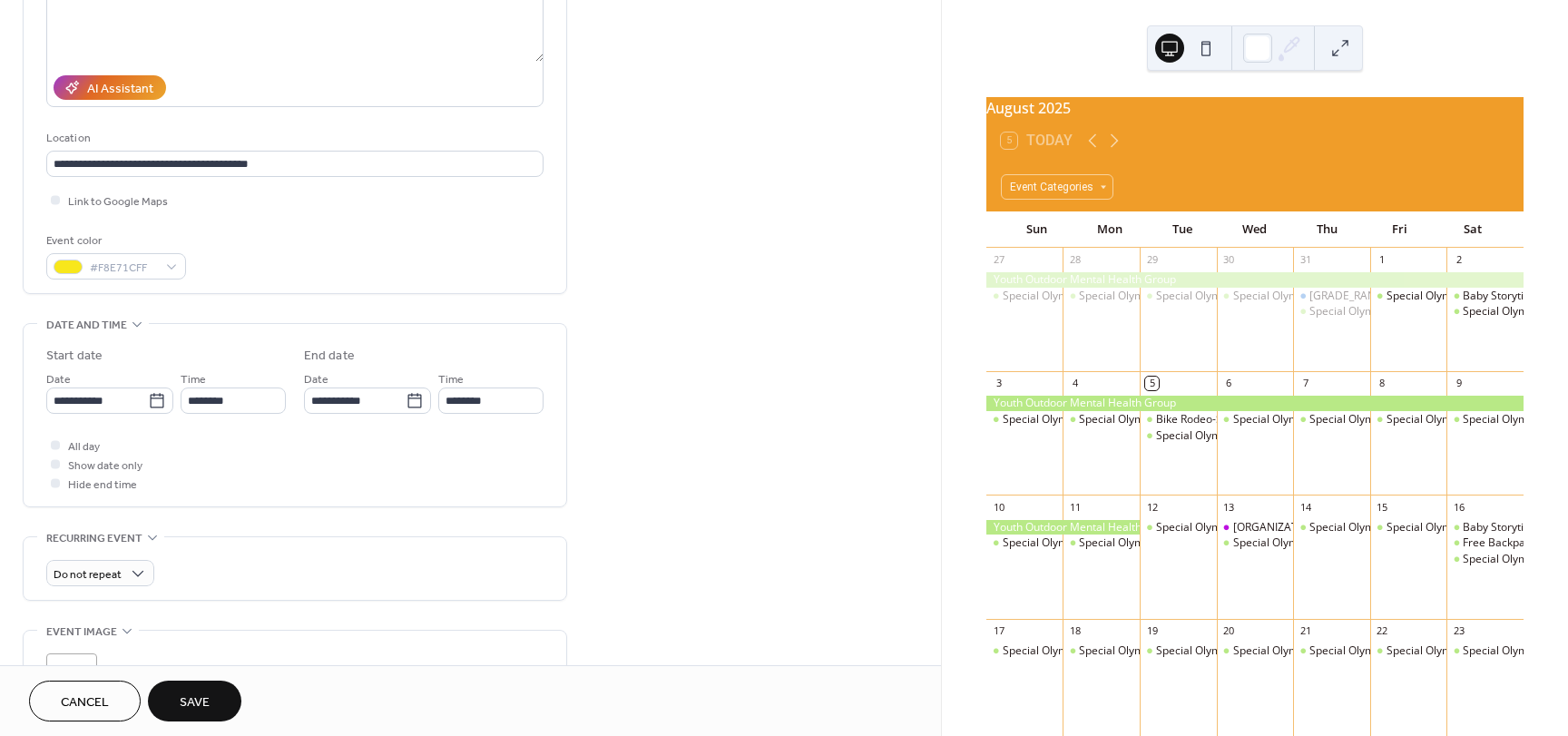 scroll, scrollTop: 272, scrollLeft: 0, axis: vertical 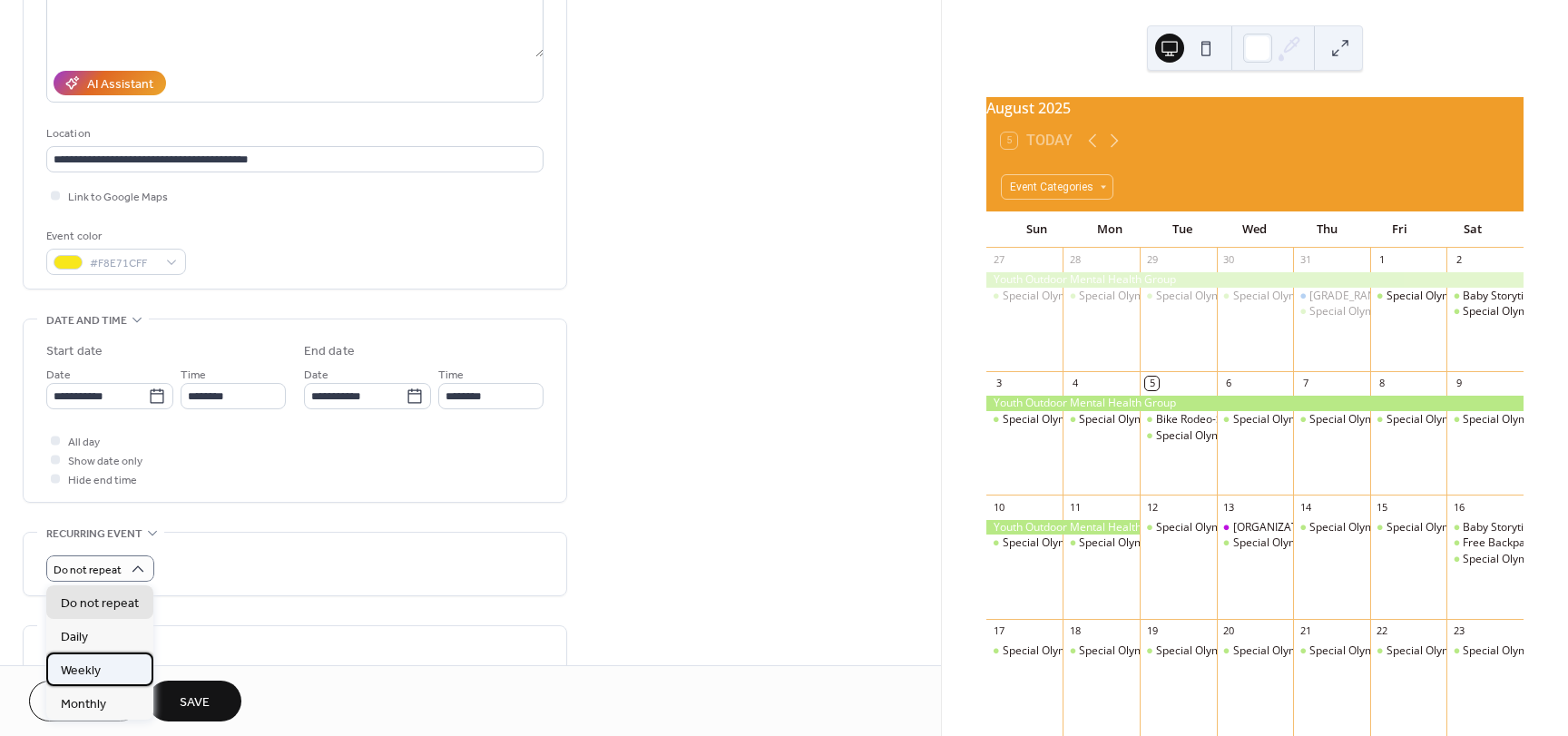 click on "Weekly" at bounding box center [100, 669] 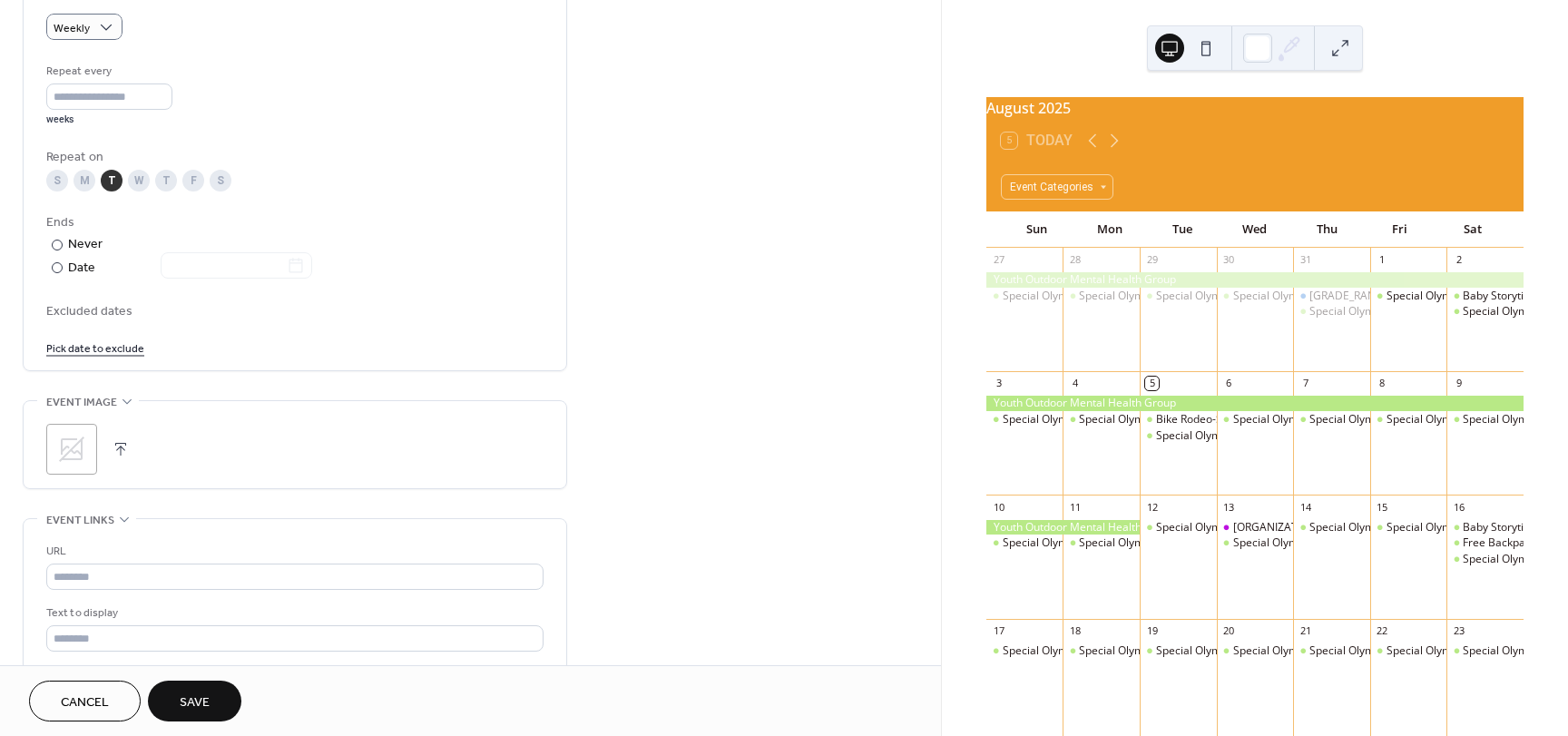 scroll, scrollTop: 817, scrollLeft: 0, axis: vertical 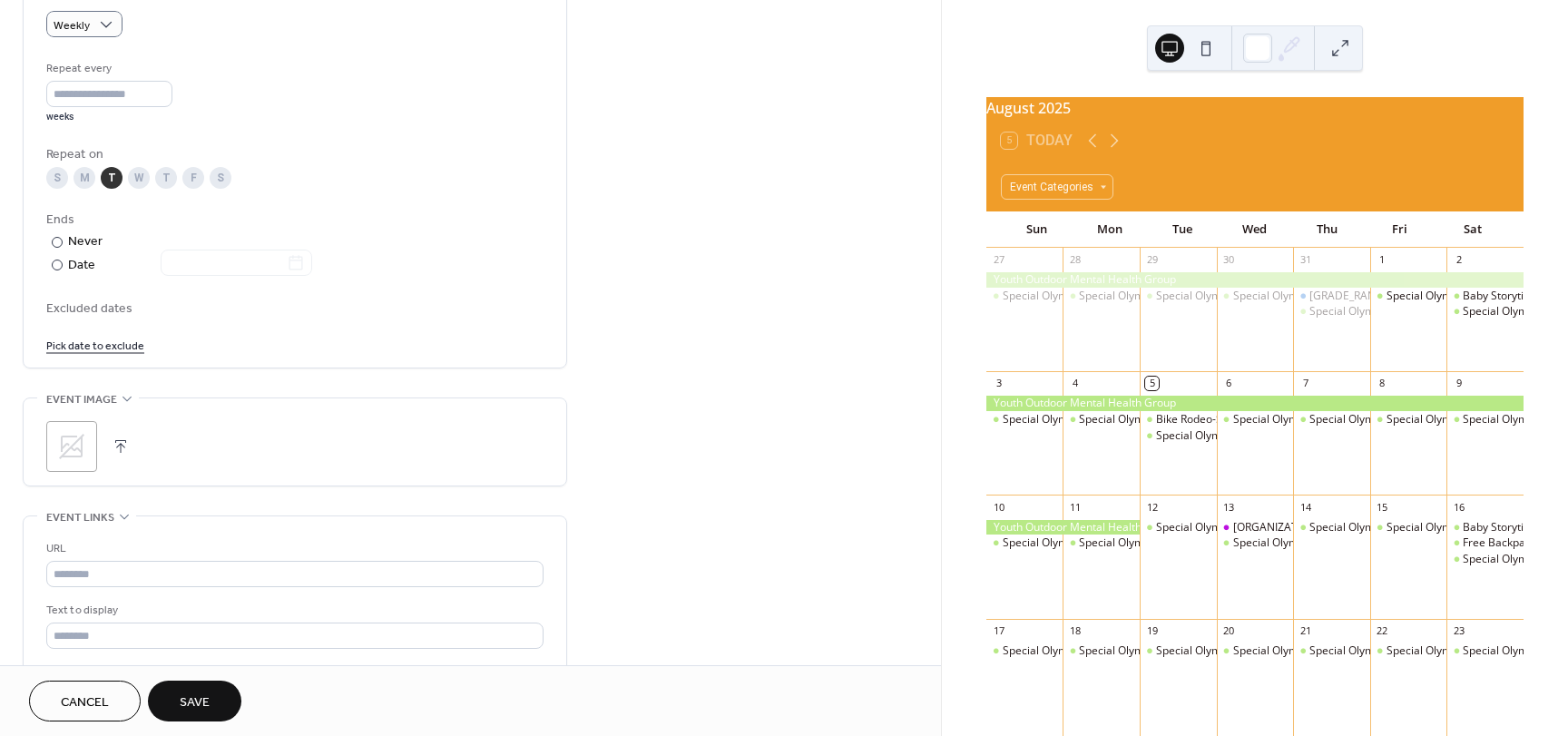 click at bounding box center (121, 447) 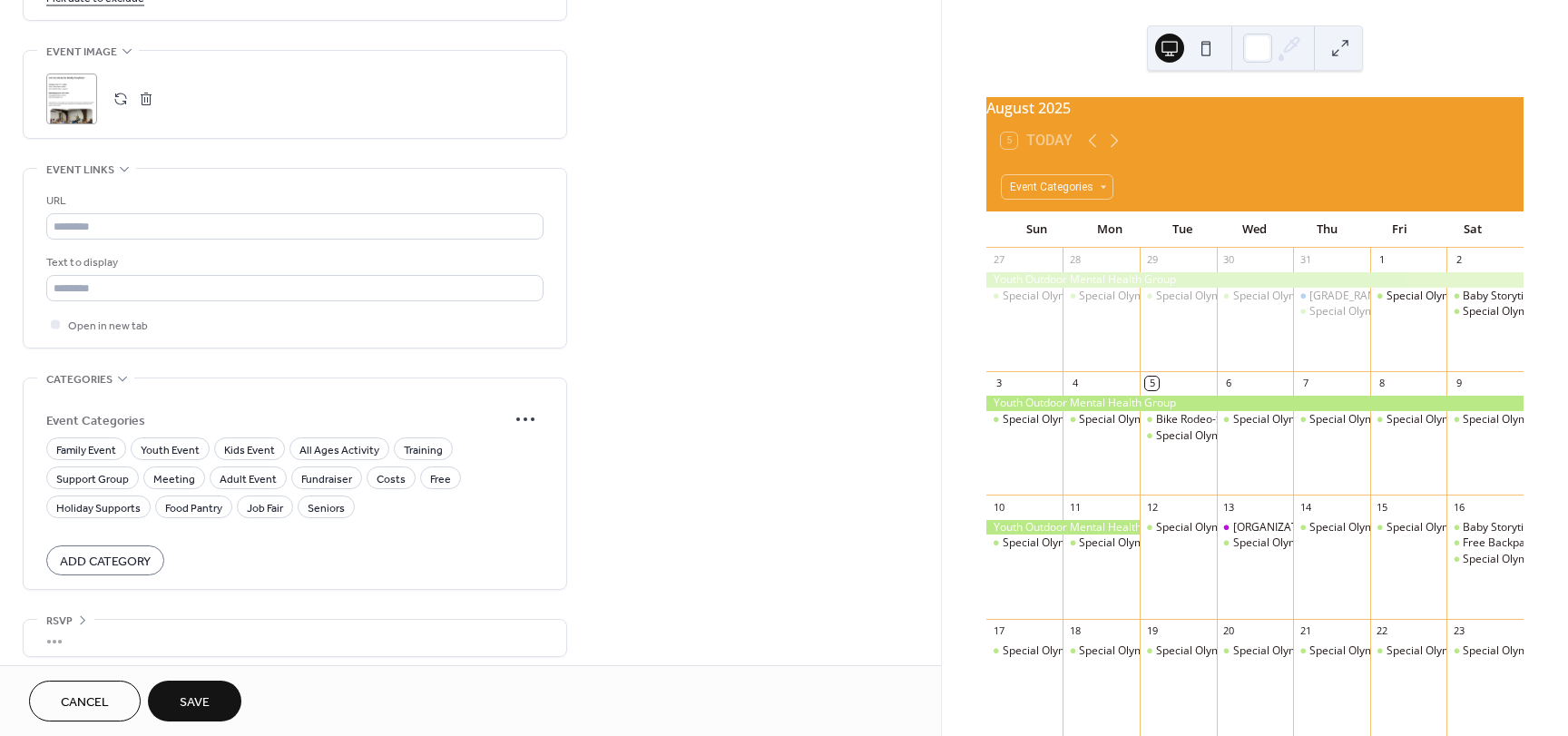scroll, scrollTop: 1174, scrollLeft: 0, axis: vertical 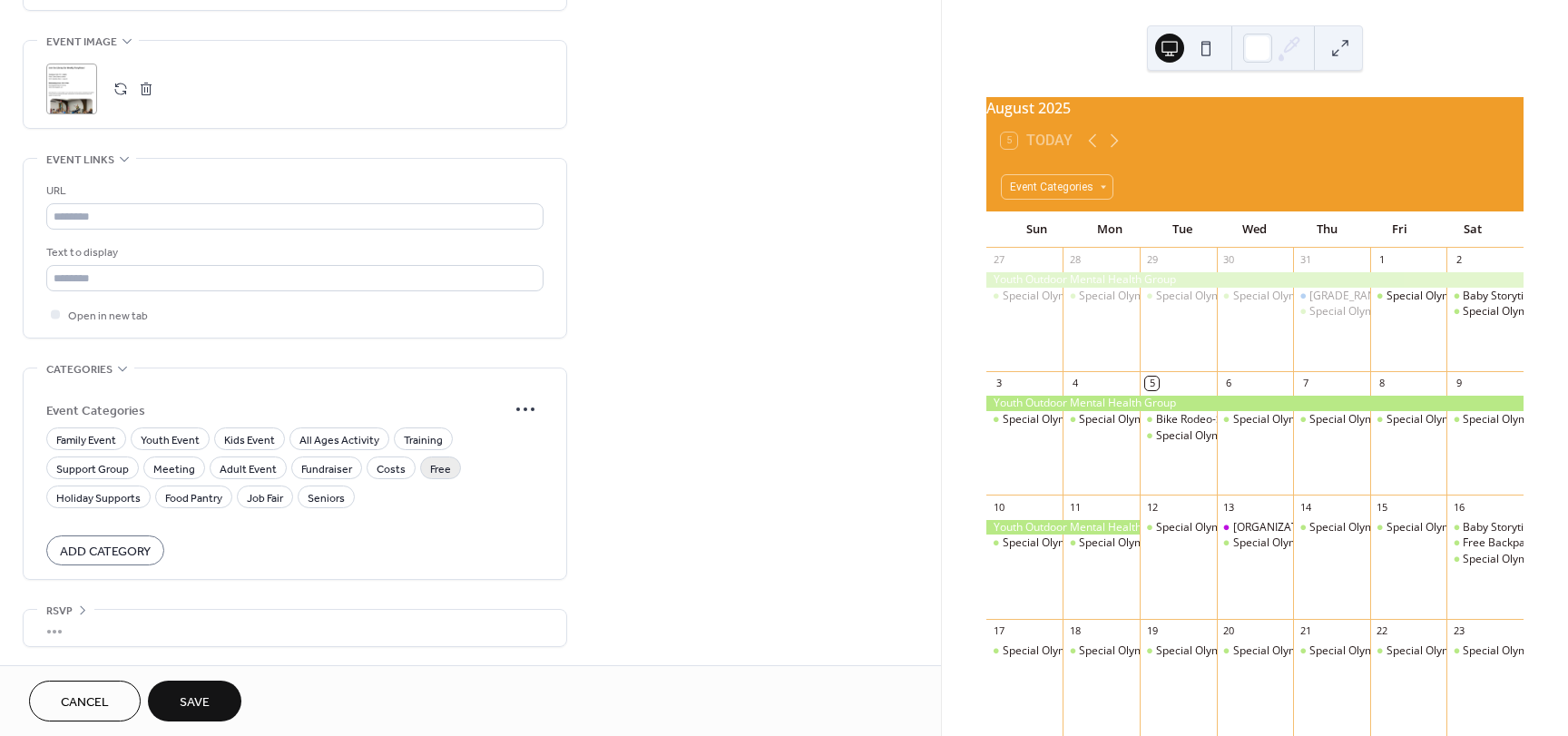 click on "Free" at bounding box center (440, 469) 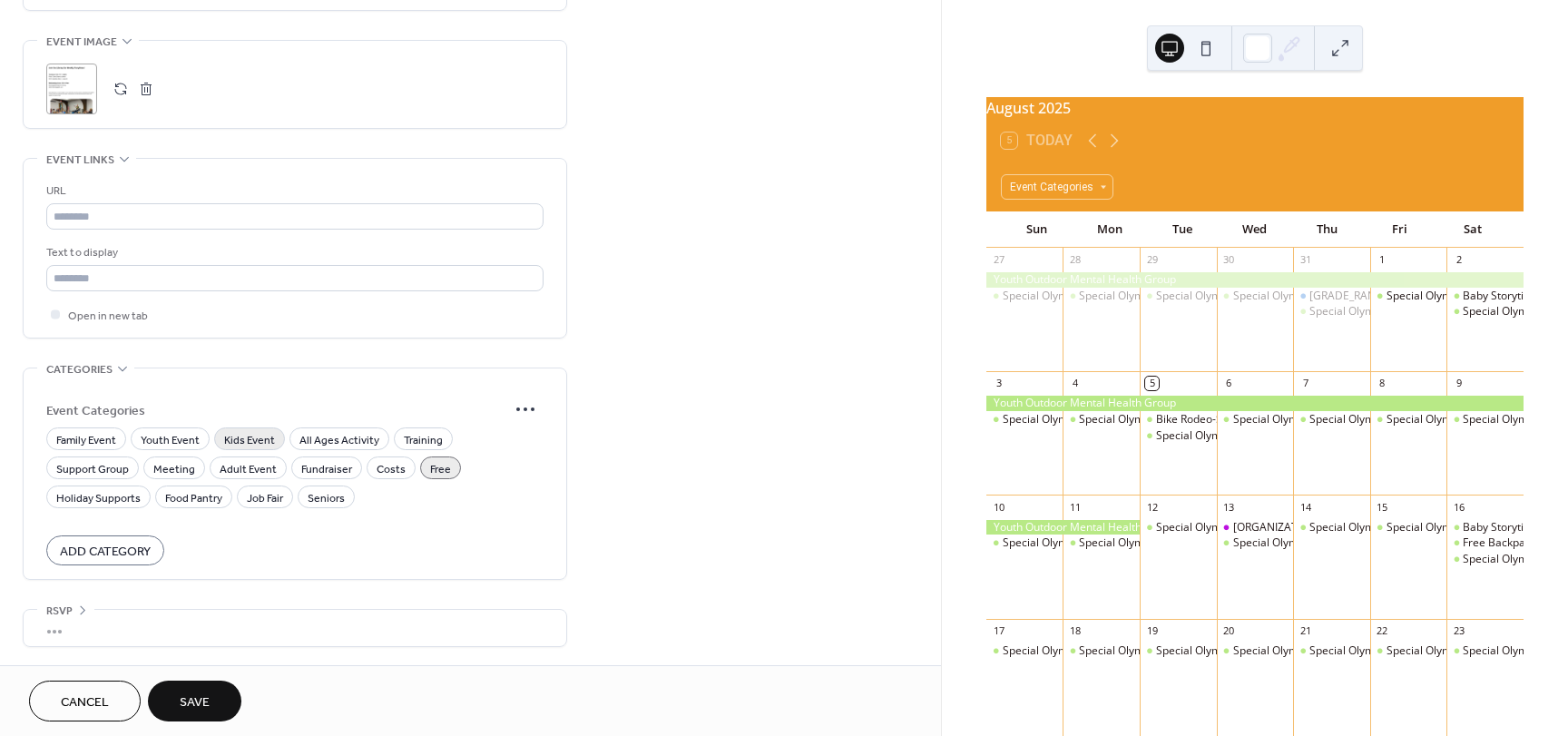 click on "Kids Event" at bounding box center [250, 440] 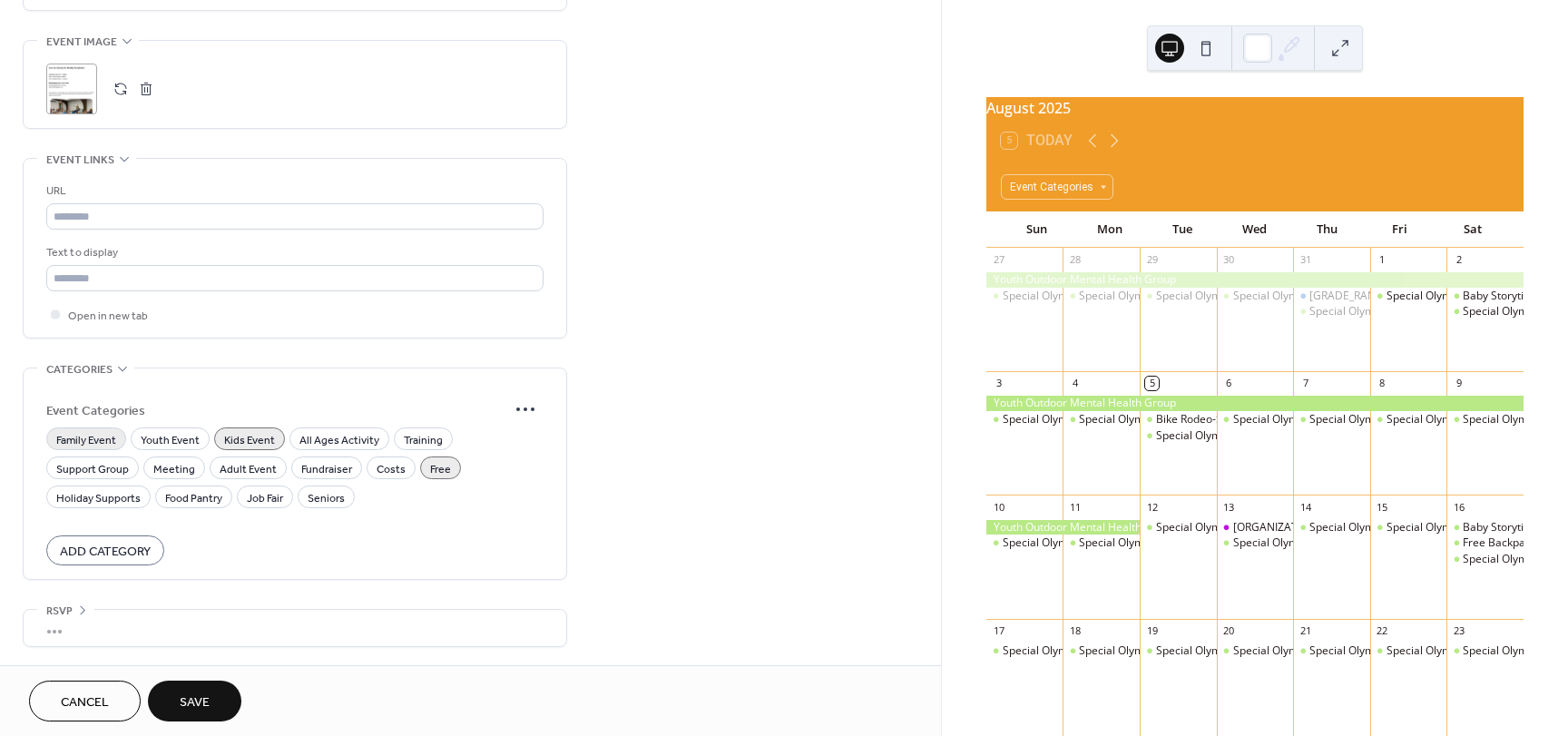 click on "Family Event" at bounding box center [86, 440] 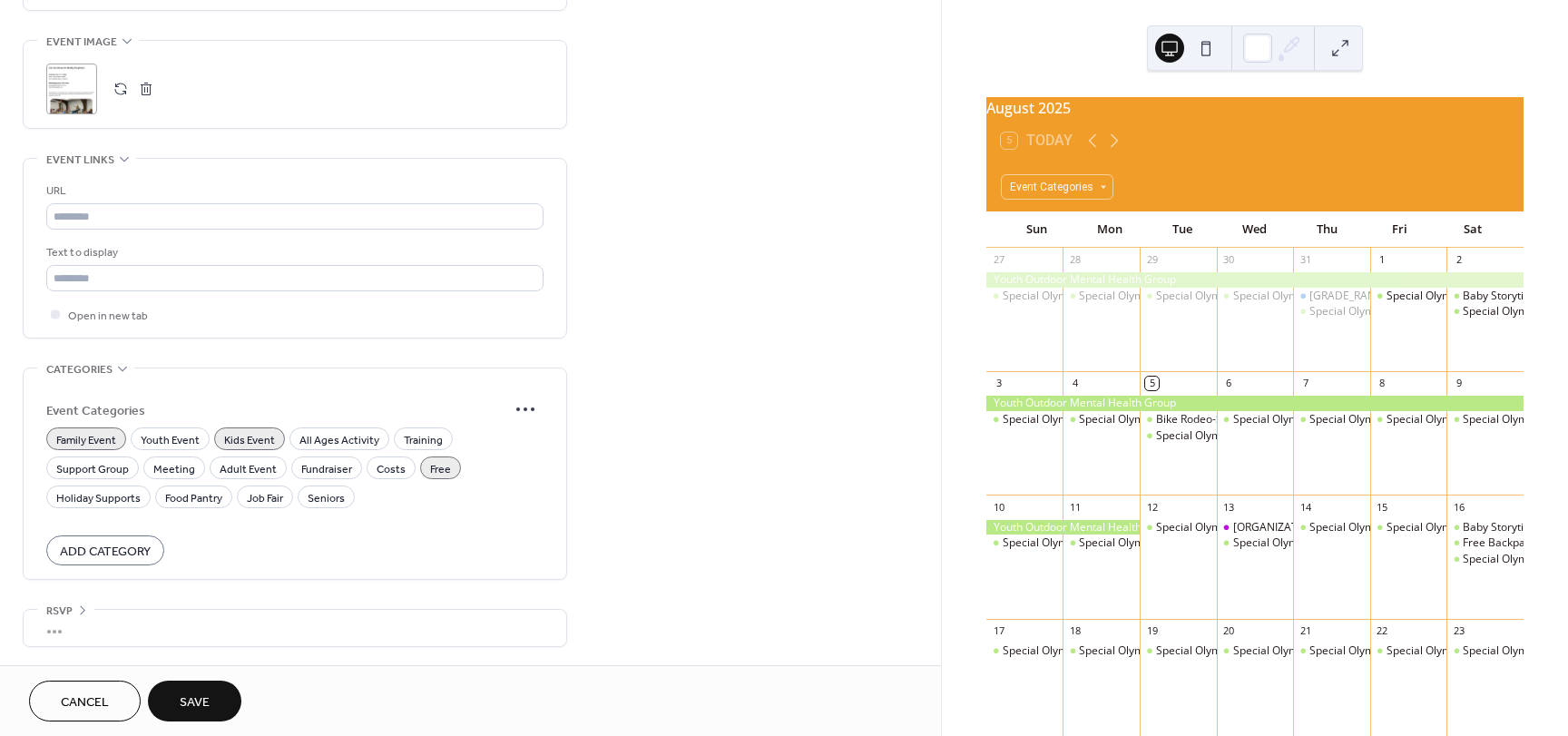 click on "Save" at bounding box center (194, 701) 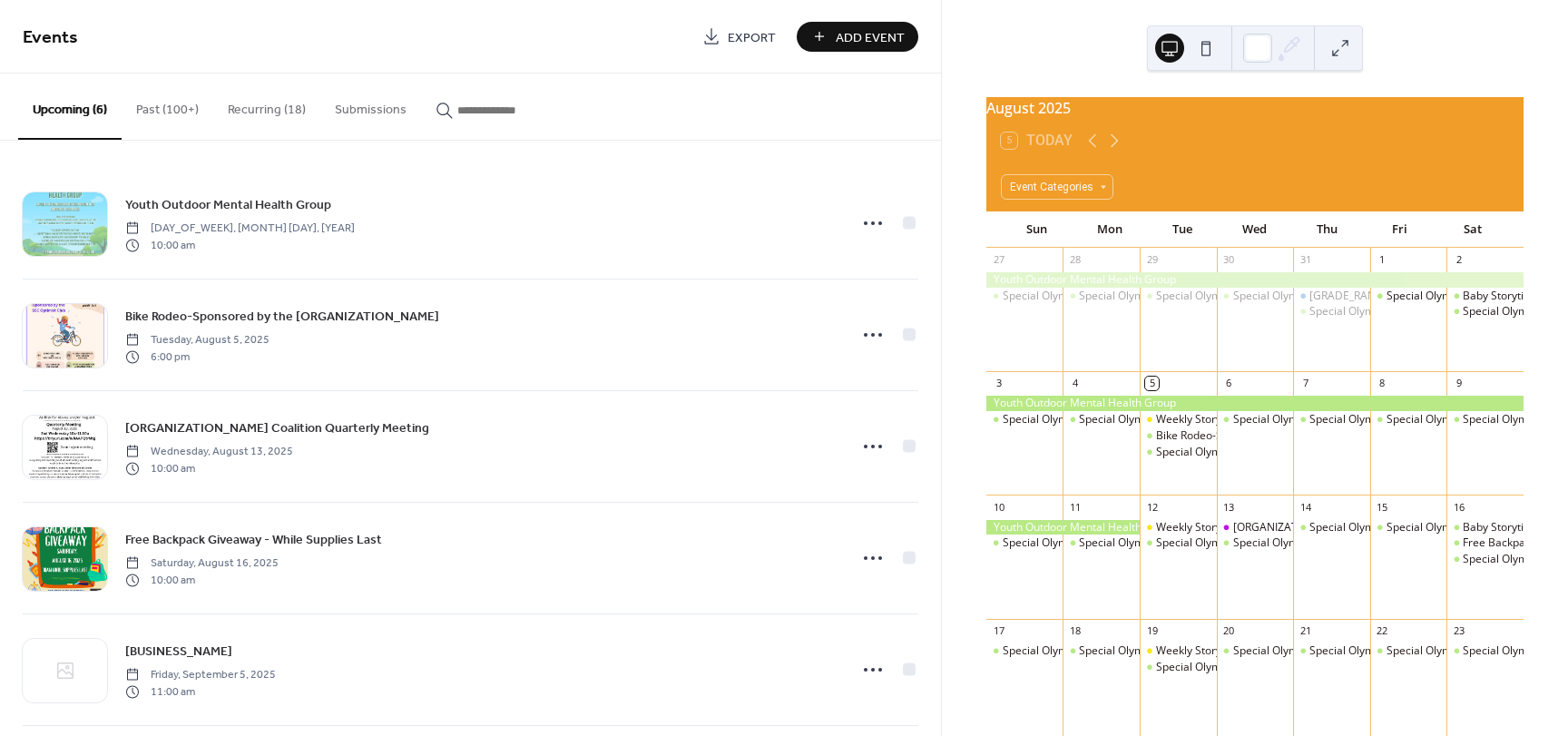 click on "Add Event" at bounding box center (858, 36) 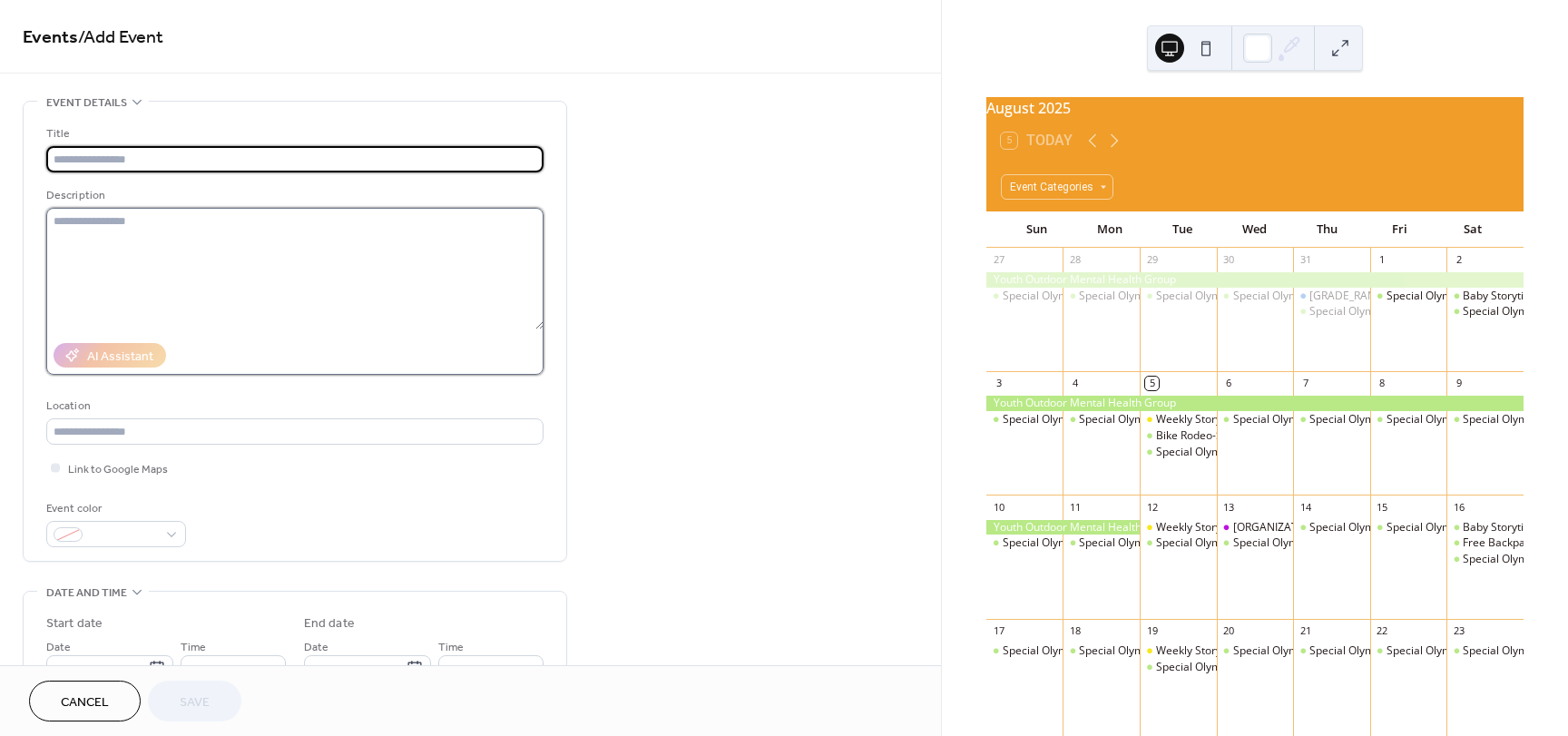 click at bounding box center [295, 269] 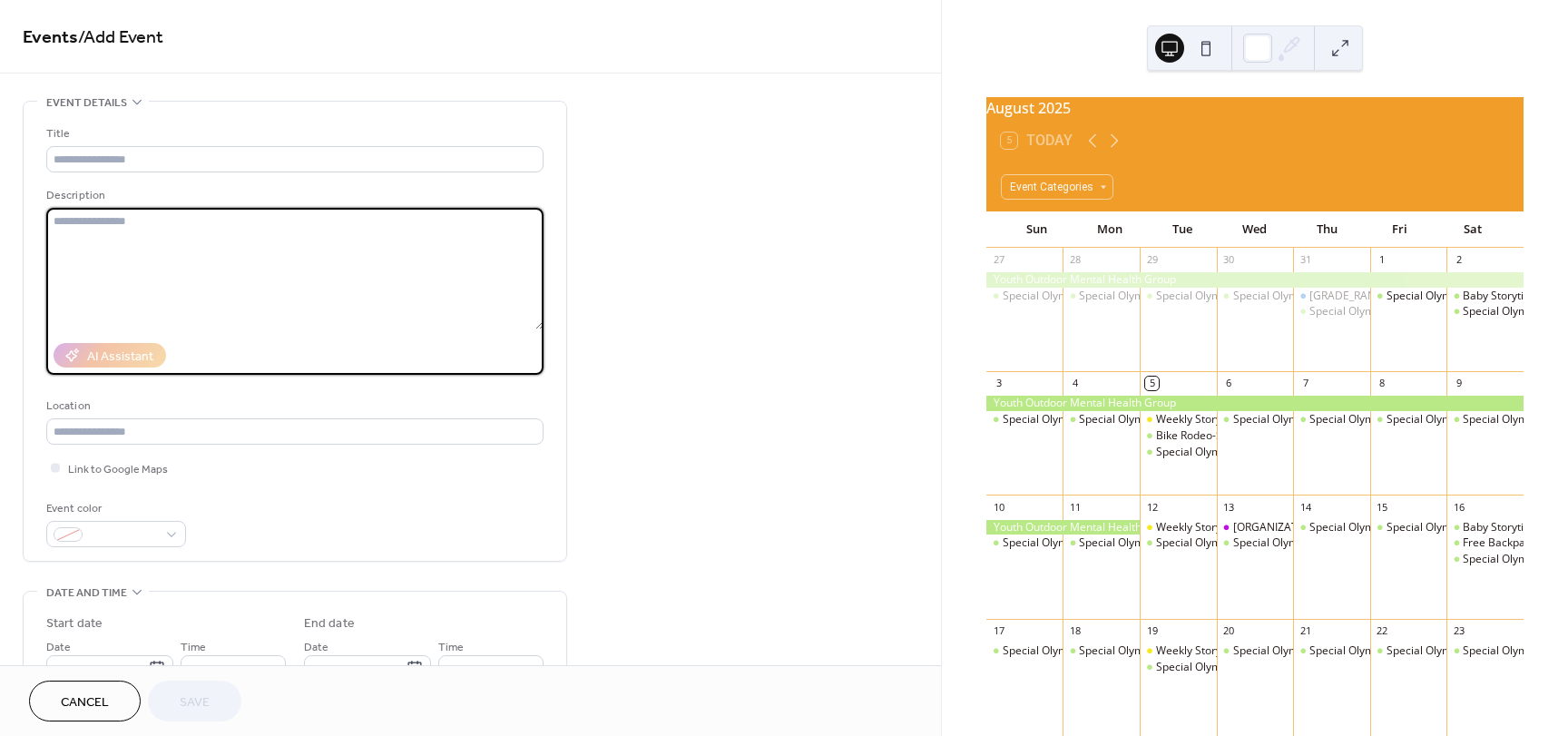 paste on "**********" 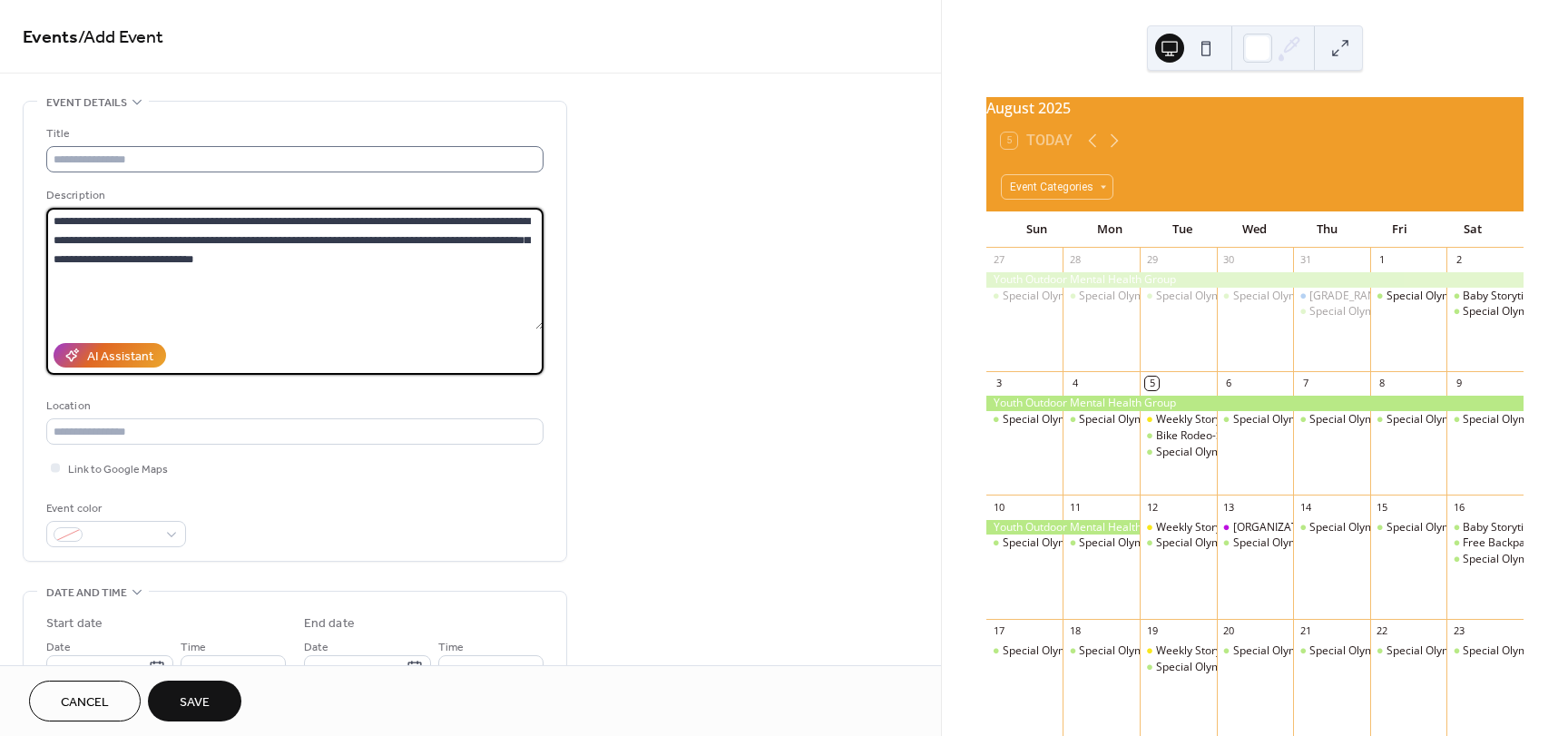 type on "**********" 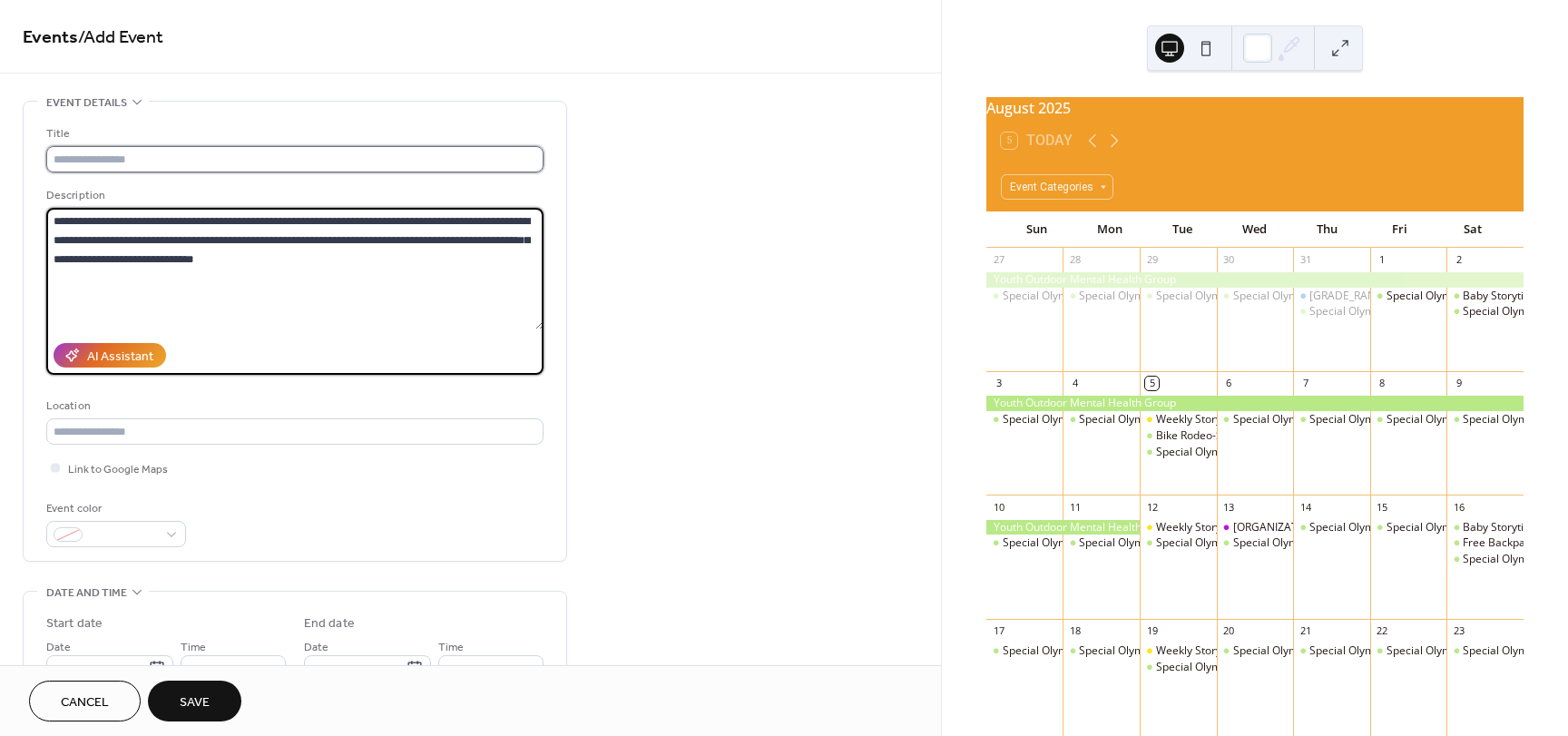 click at bounding box center [295, 159] 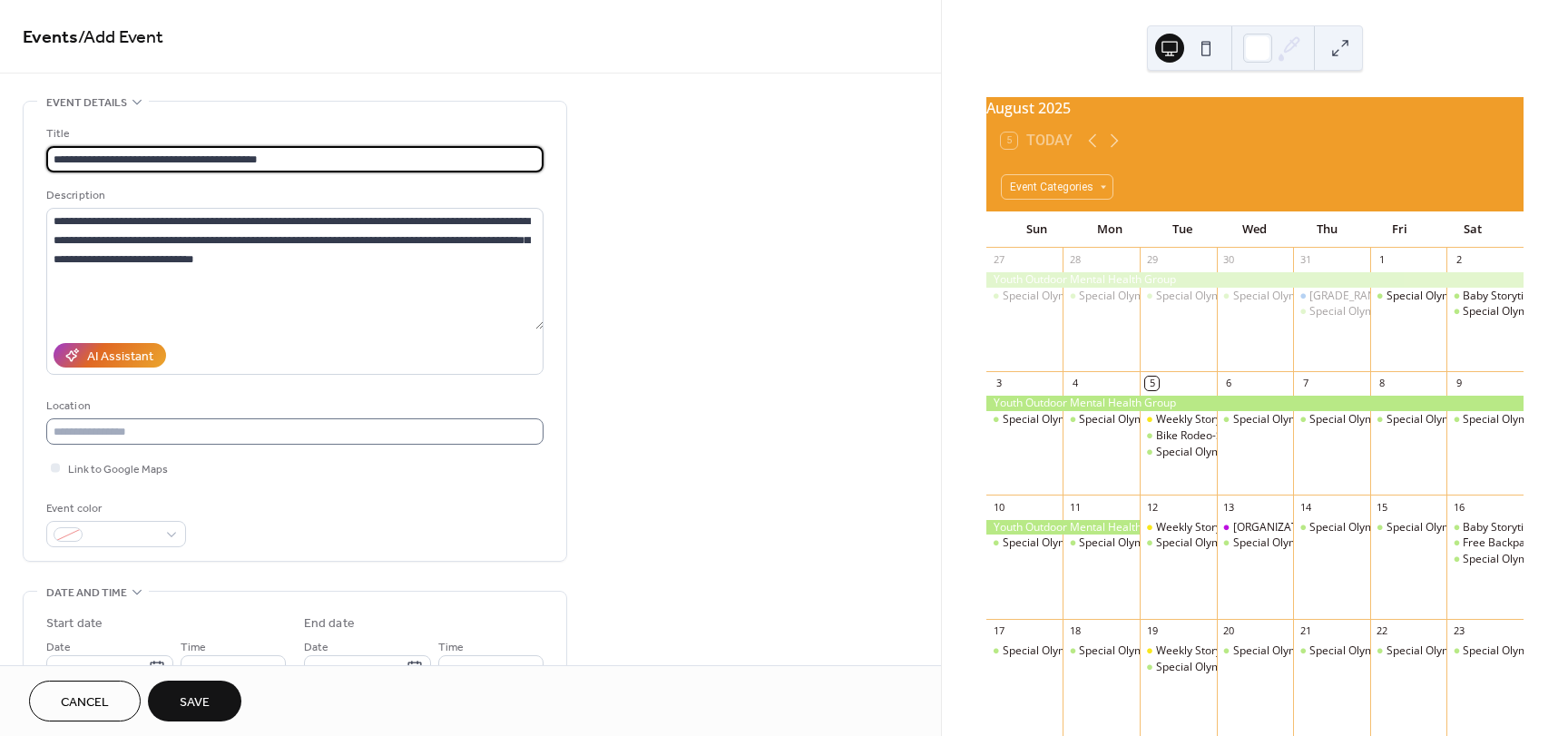 type on "**********" 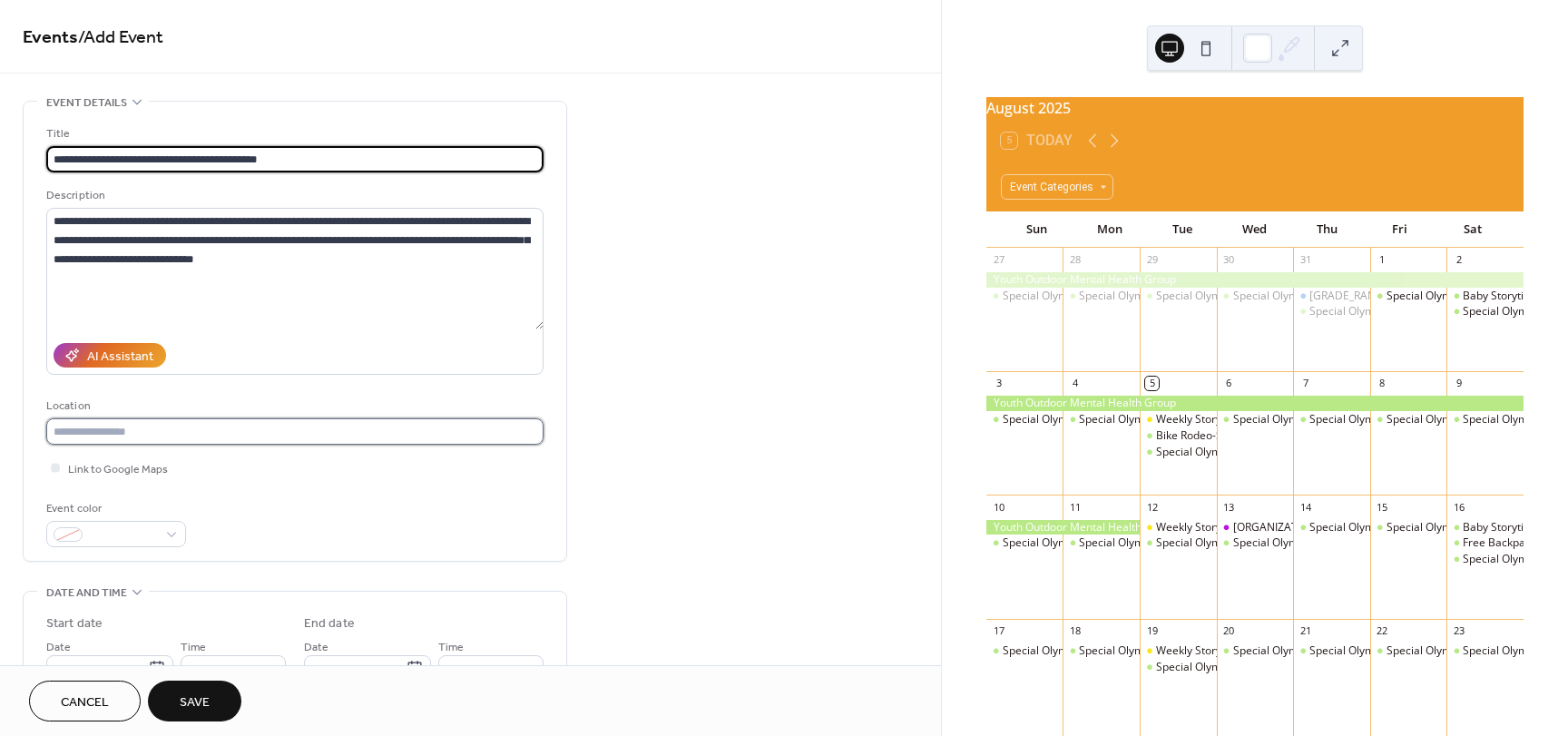 click at bounding box center (295, 431) 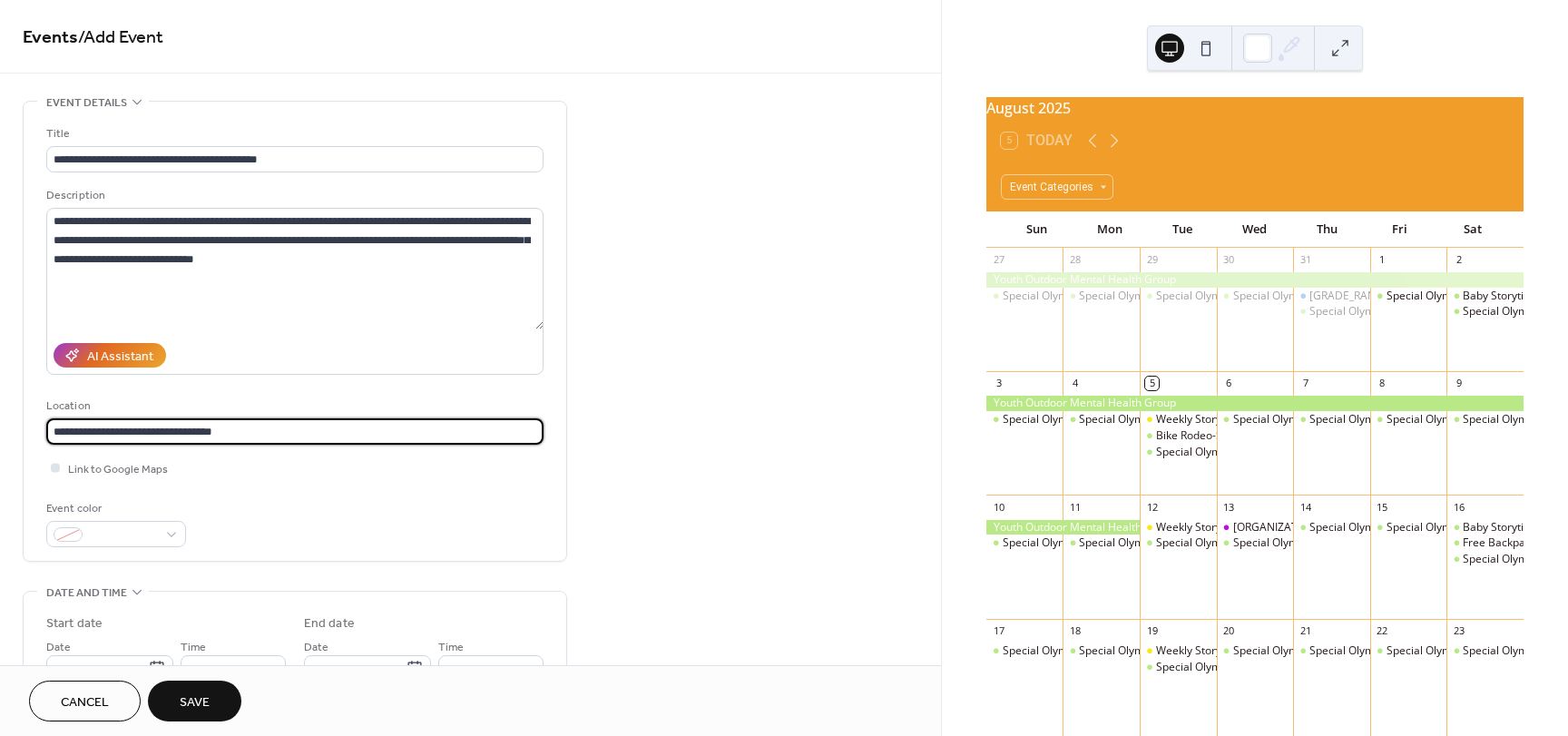 type on "**********" 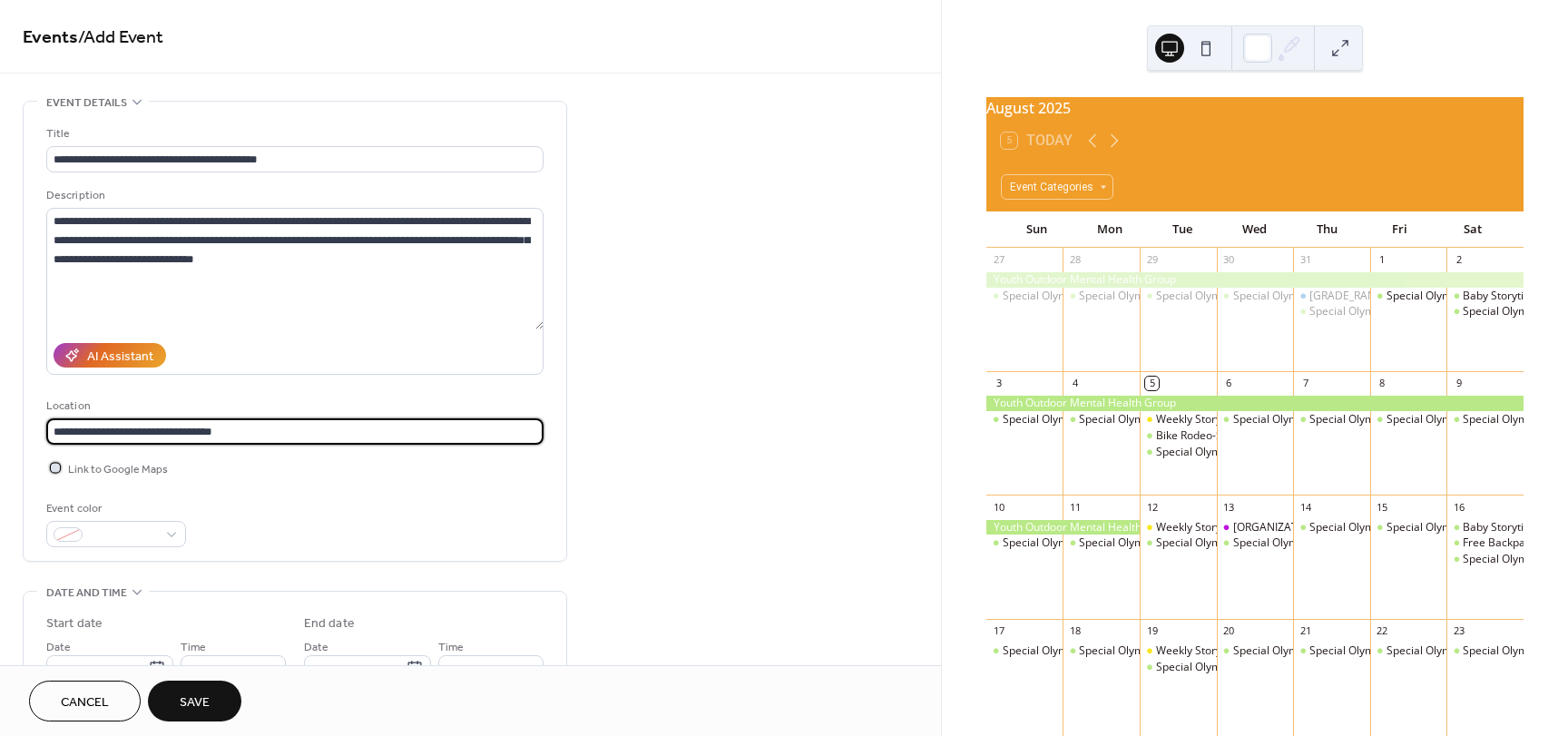 click at bounding box center (55, 467) 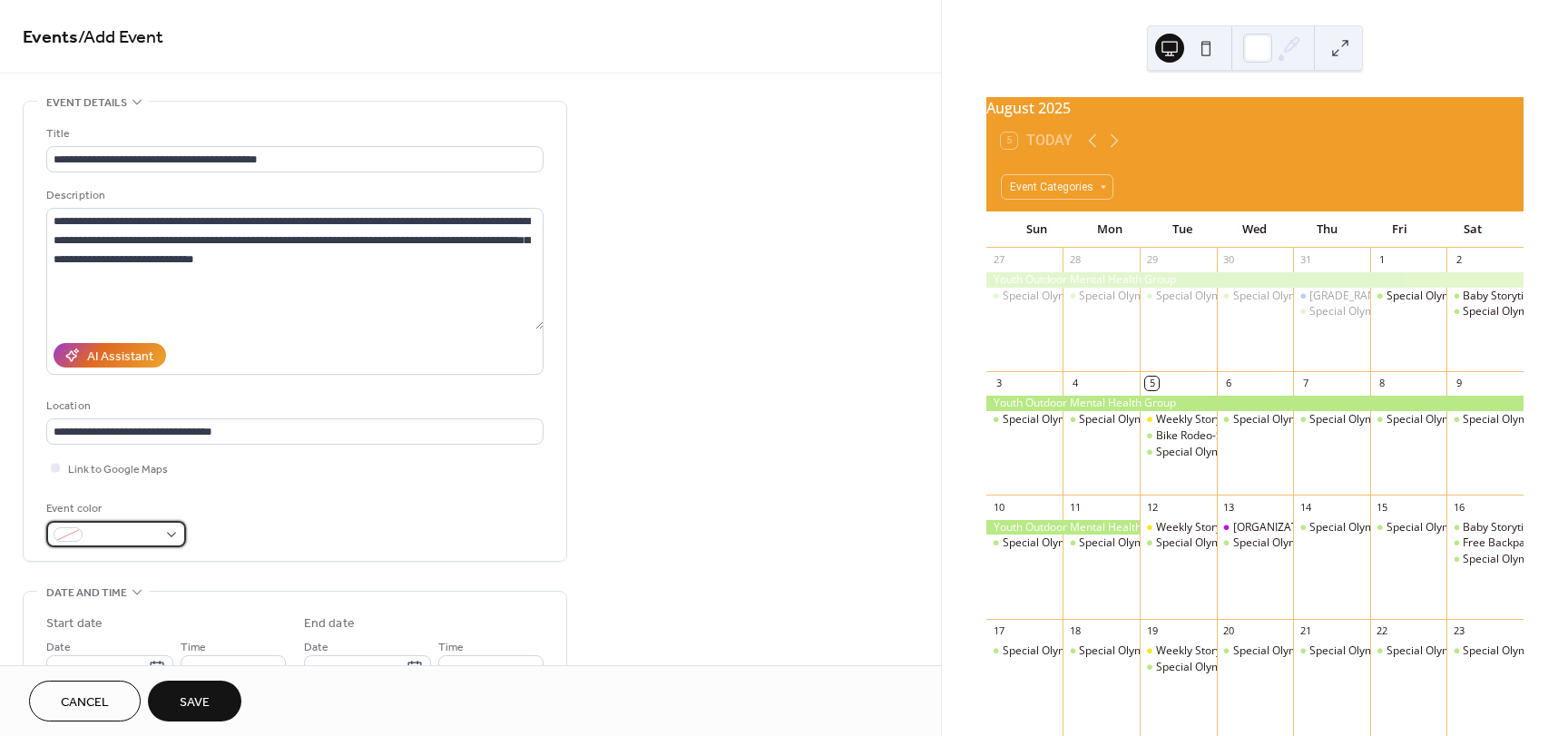 click at bounding box center (68, 535) 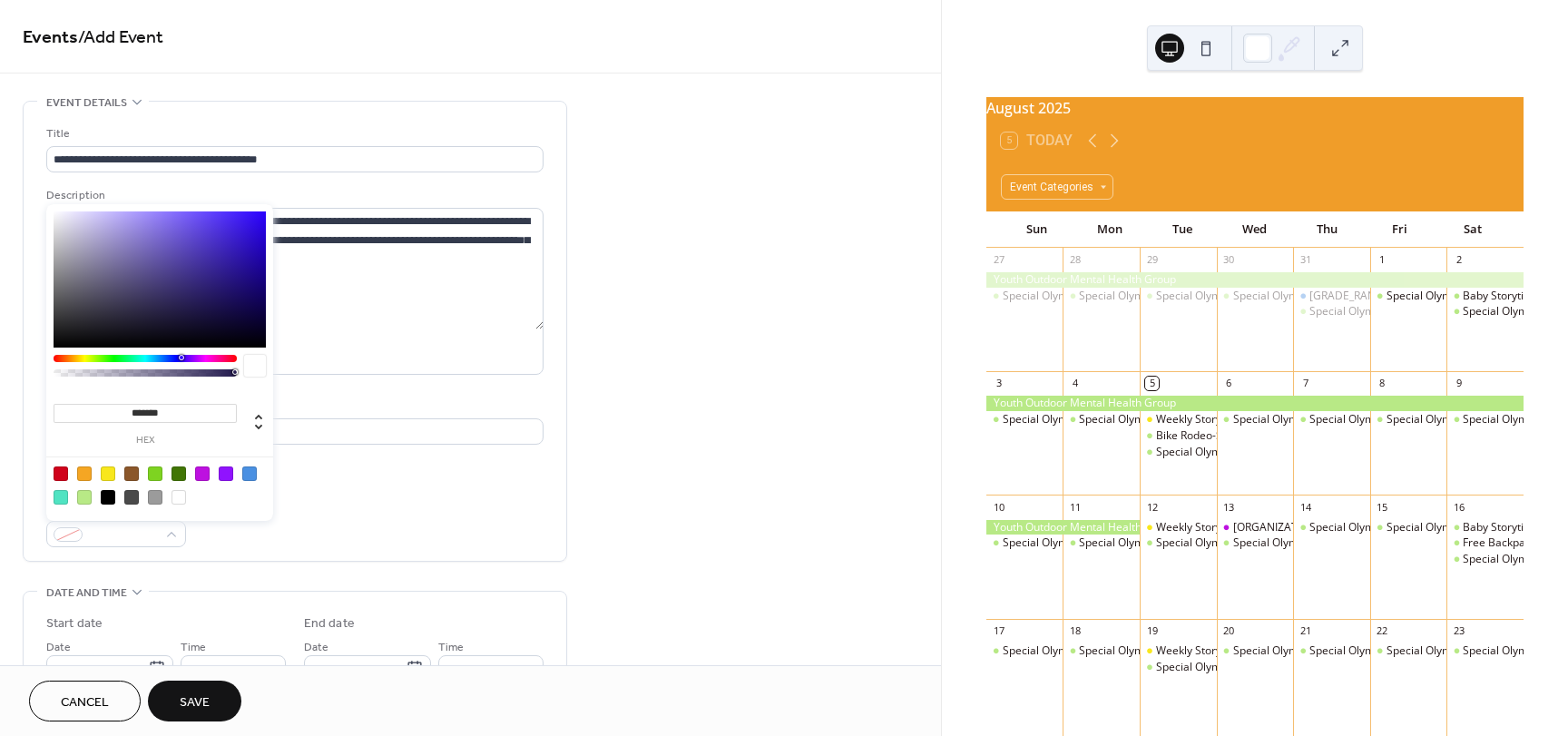 click at bounding box center [108, 474] 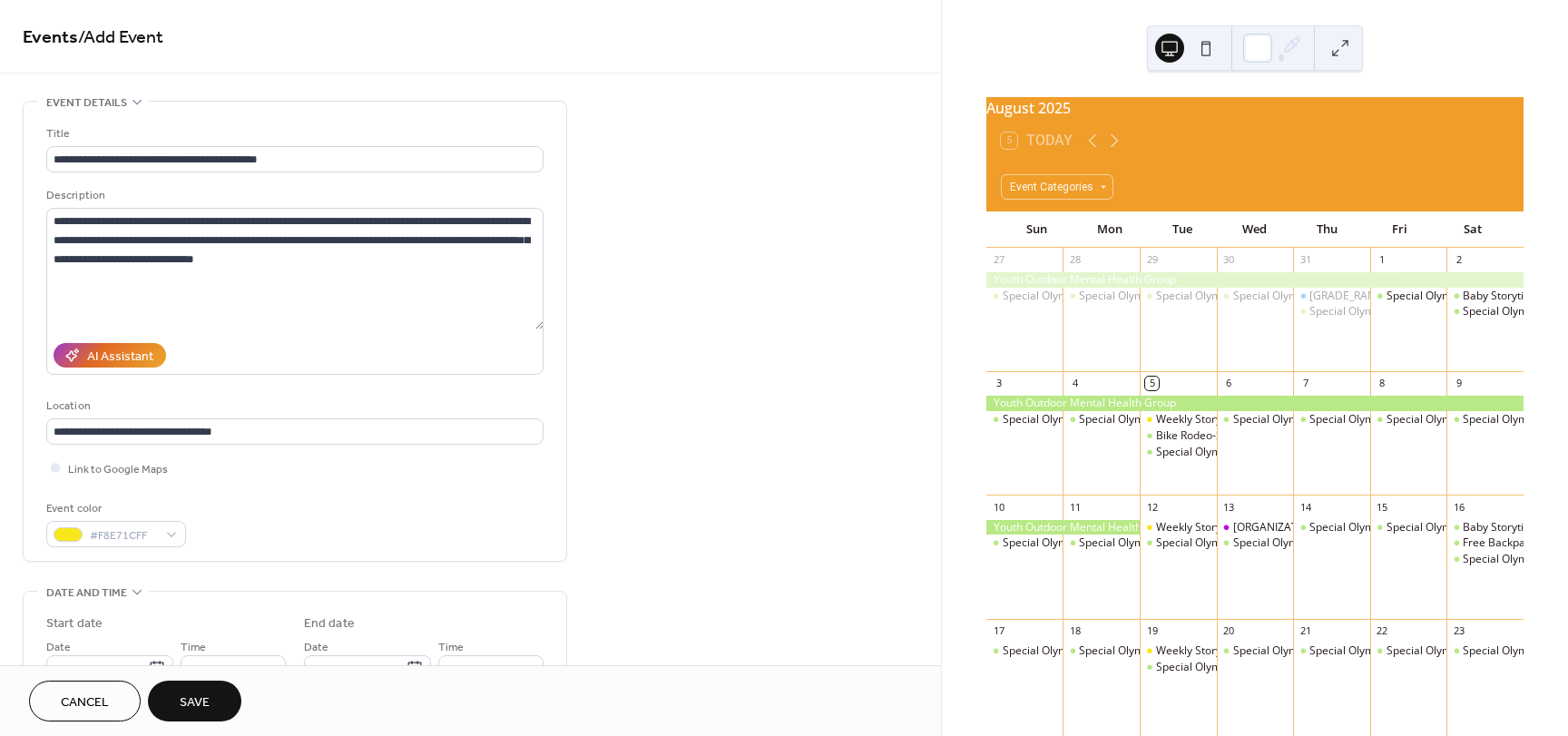 click on "**********" at bounding box center [295, 336] 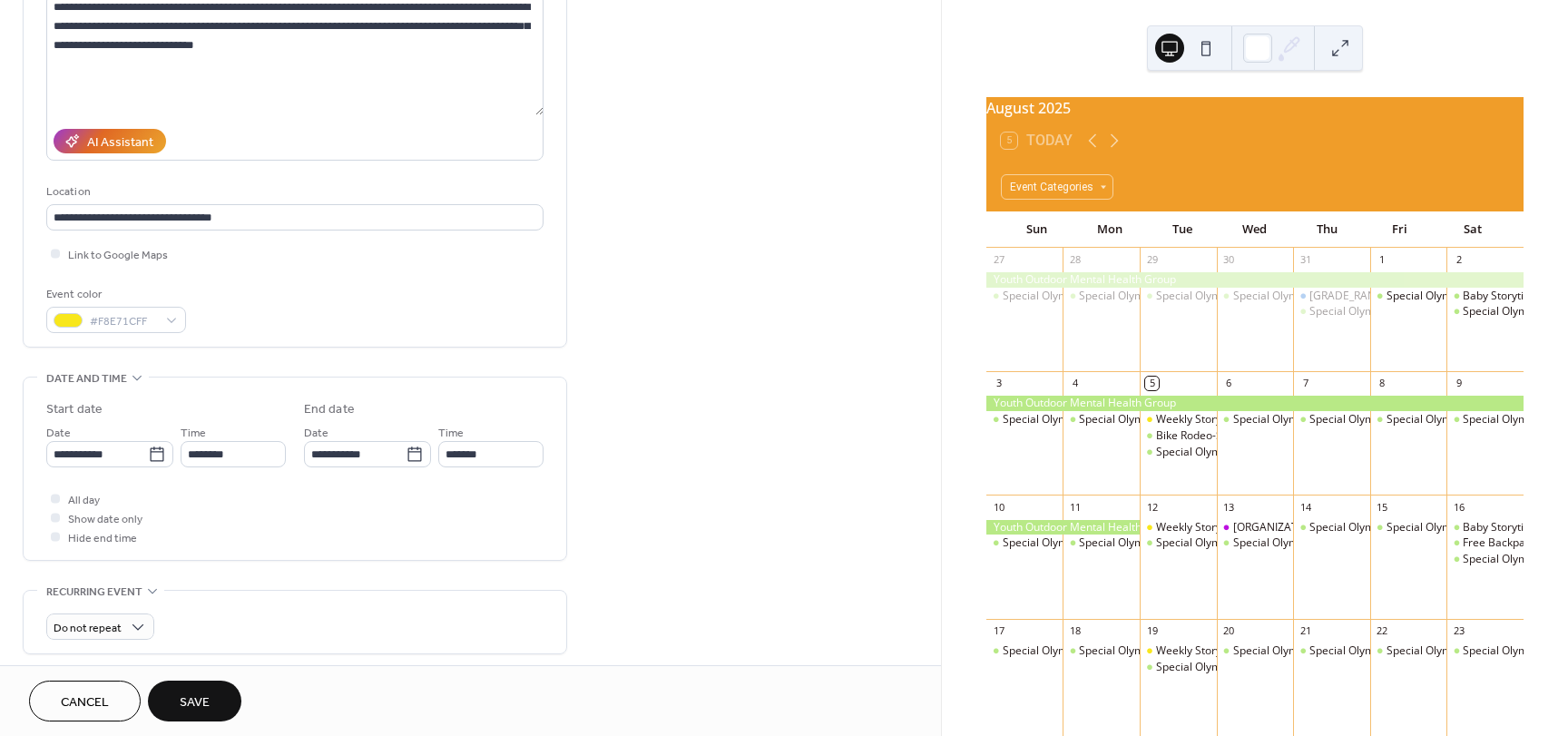 scroll, scrollTop: 272, scrollLeft: 0, axis: vertical 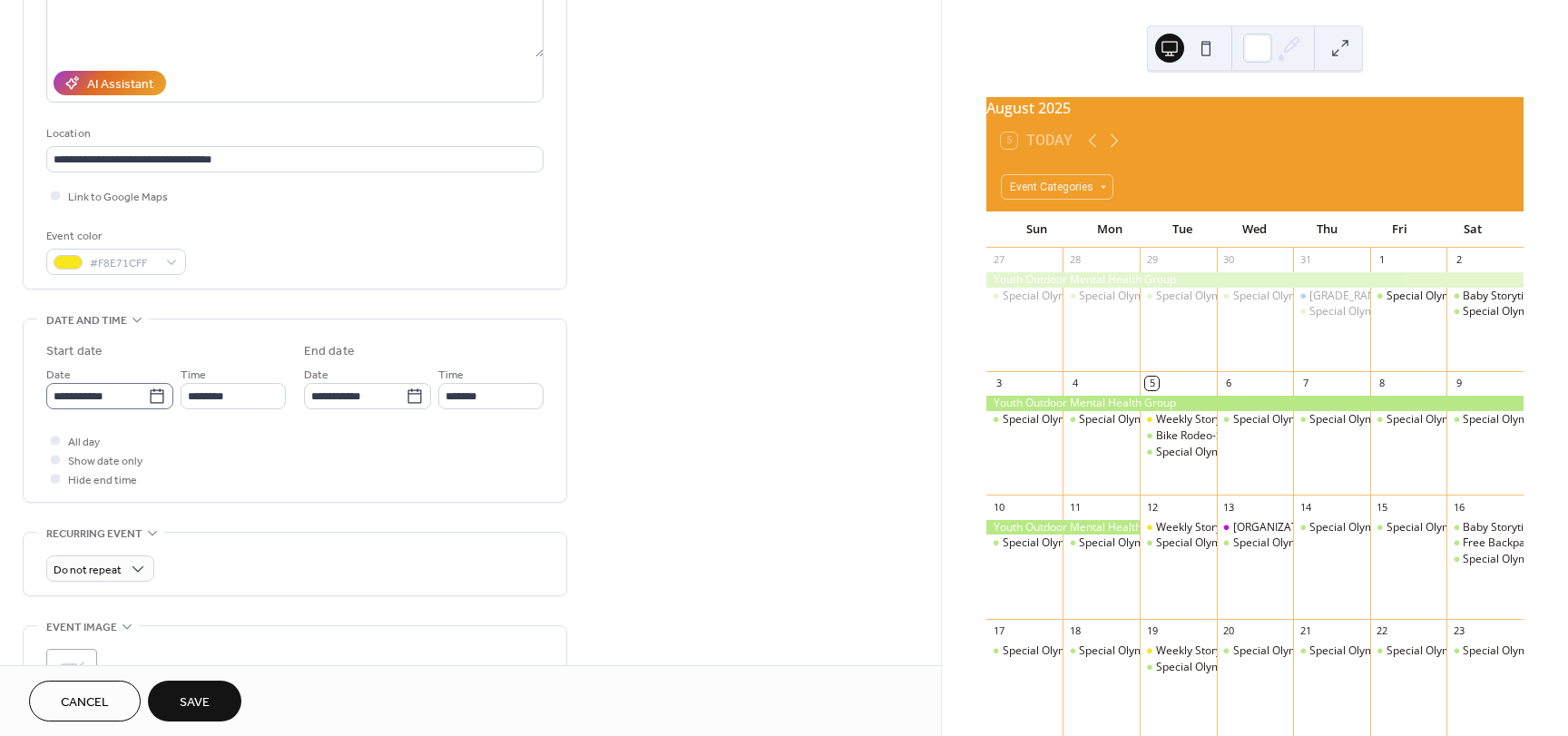 click 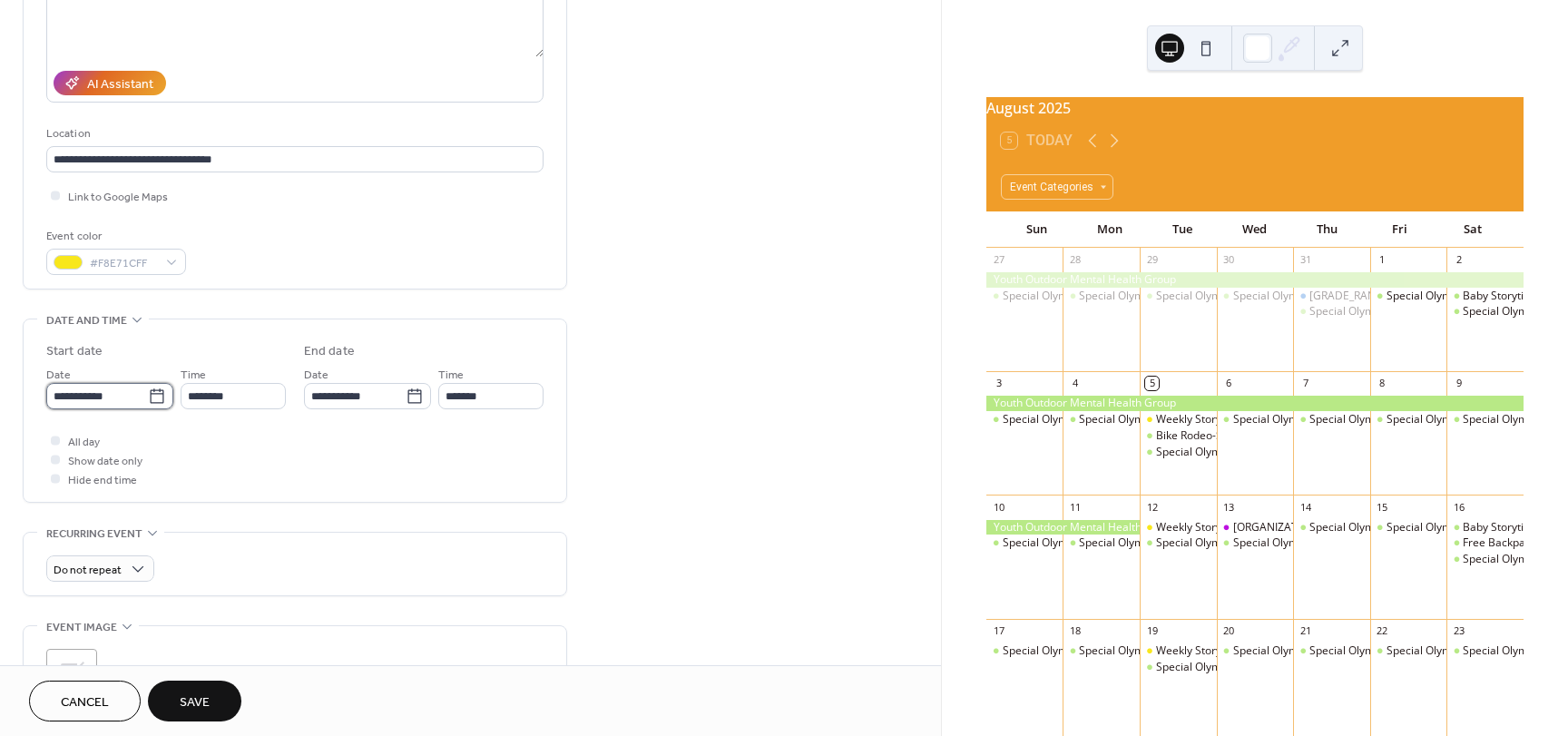 click on "**********" at bounding box center (97, 396) 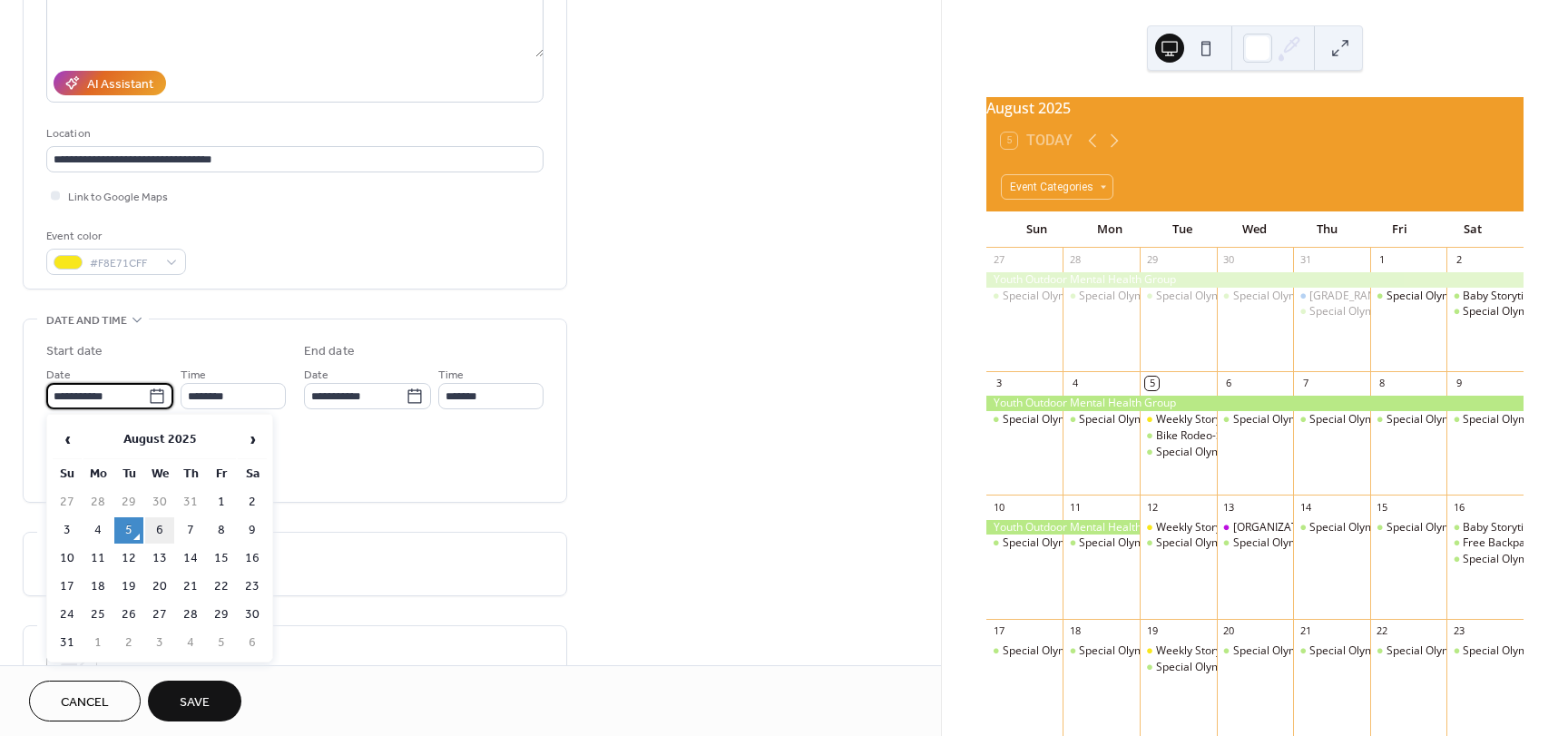 click on "6" at bounding box center (160, 530) 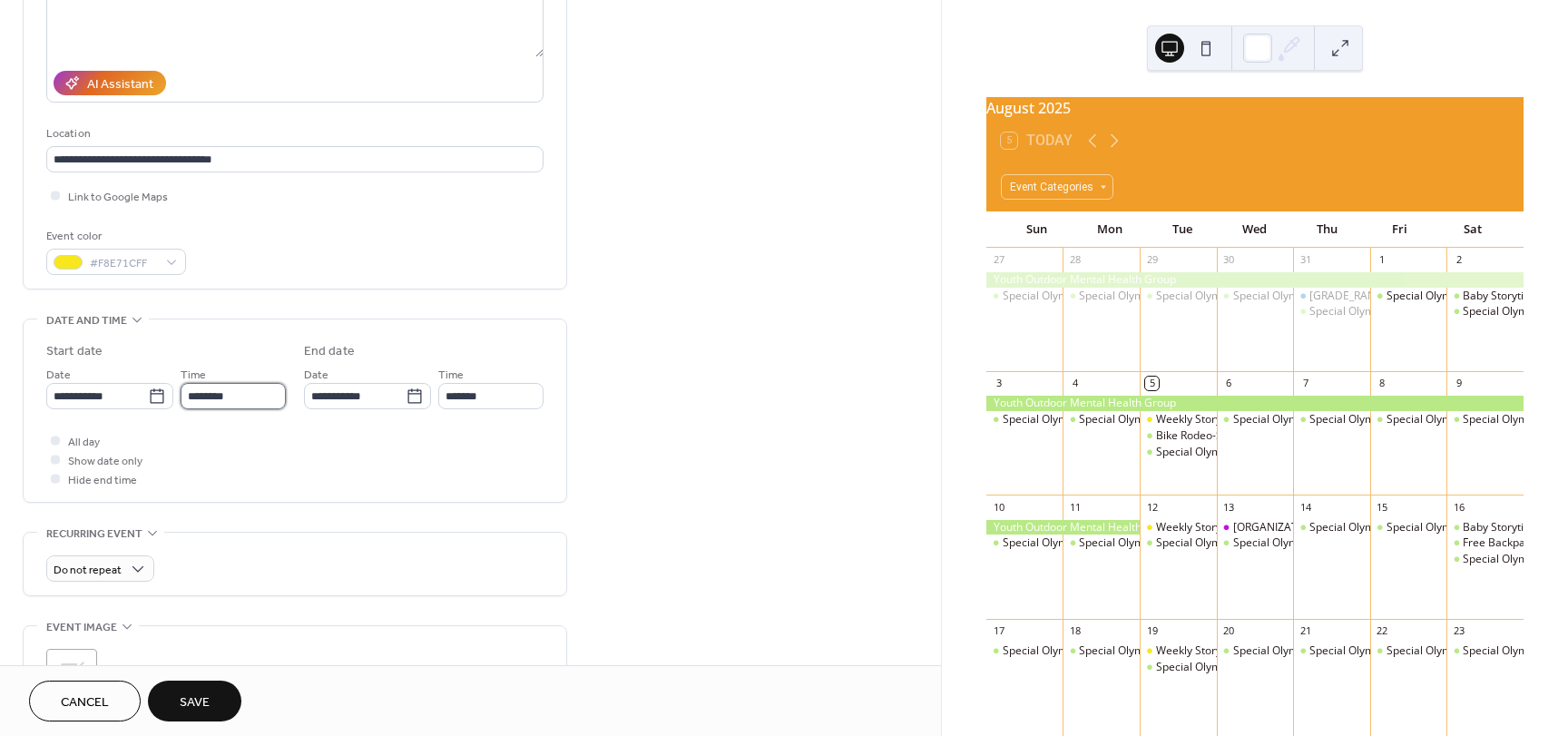 click on "********" at bounding box center [233, 396] 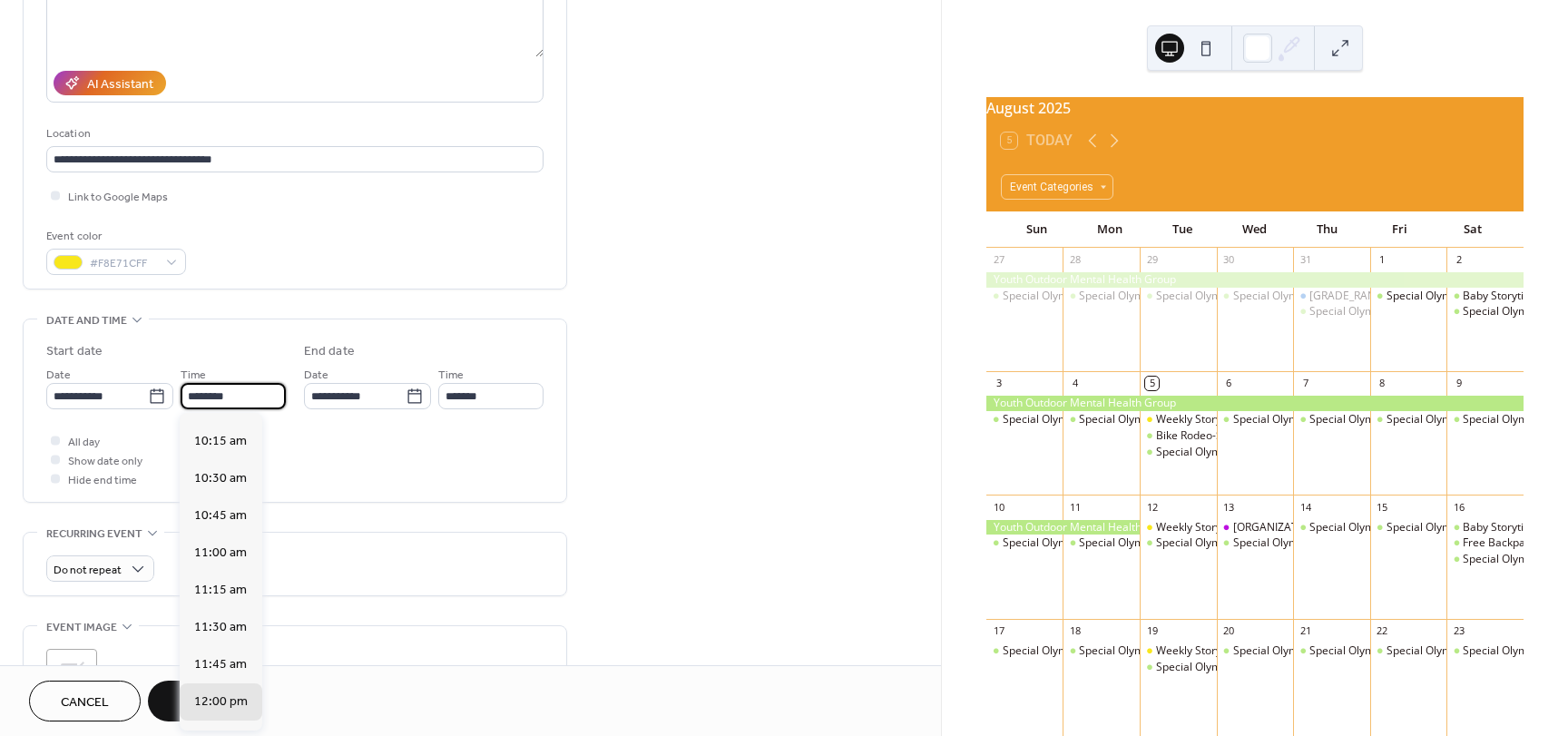 scroll, scrollTop: 1514, scrollLeft: 0, axis: vertical 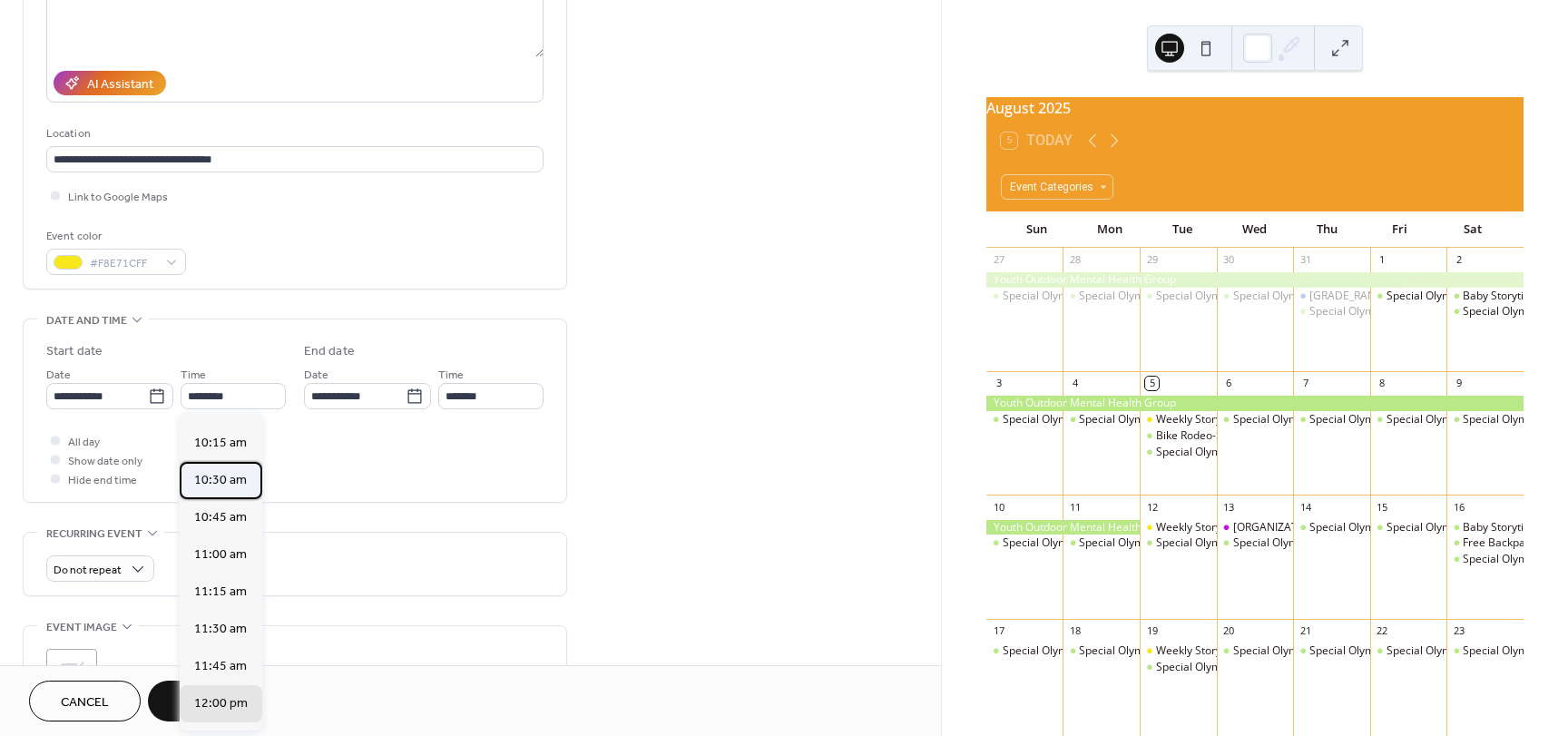 click on "10:30 am" at bounding box center [220, 480] 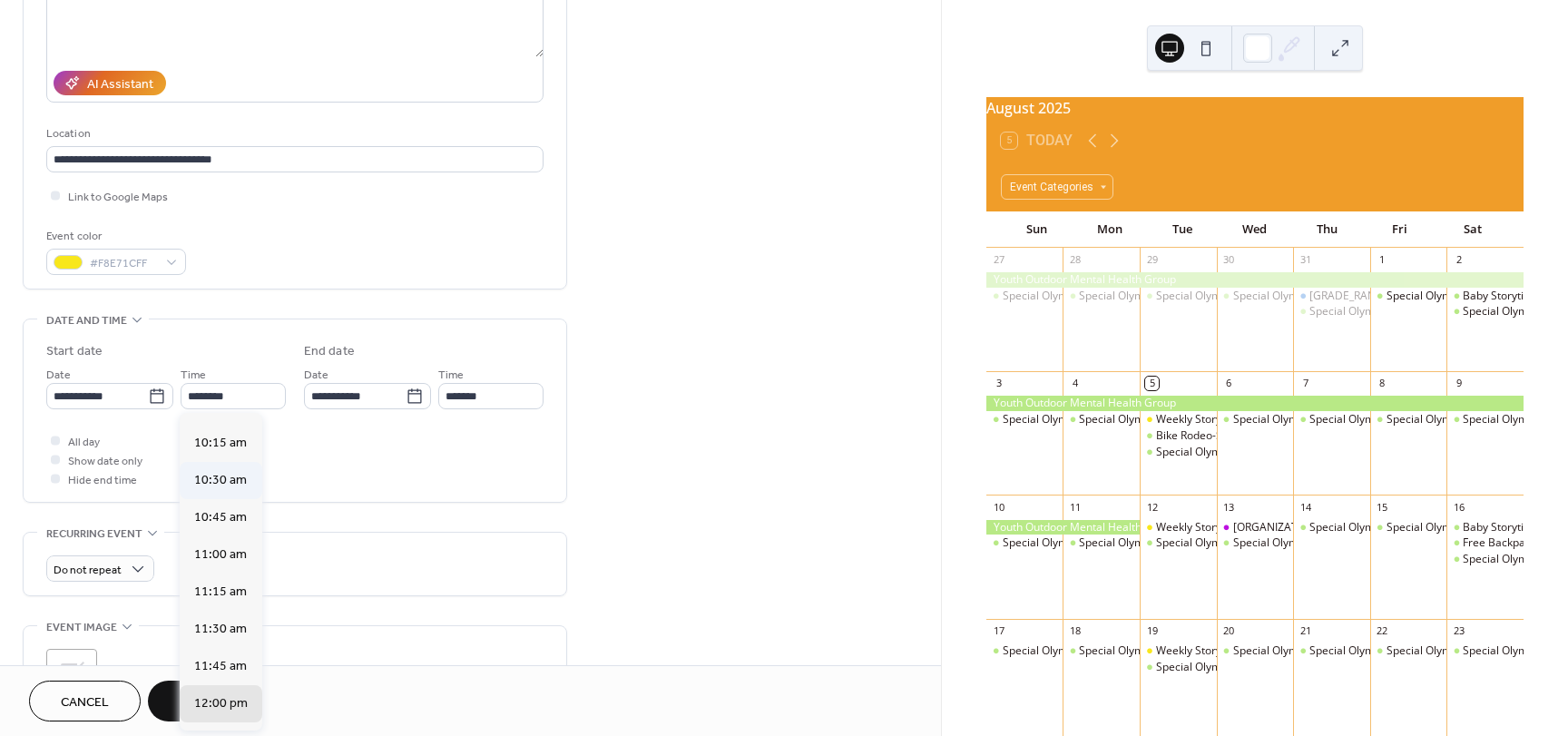 type on "********" 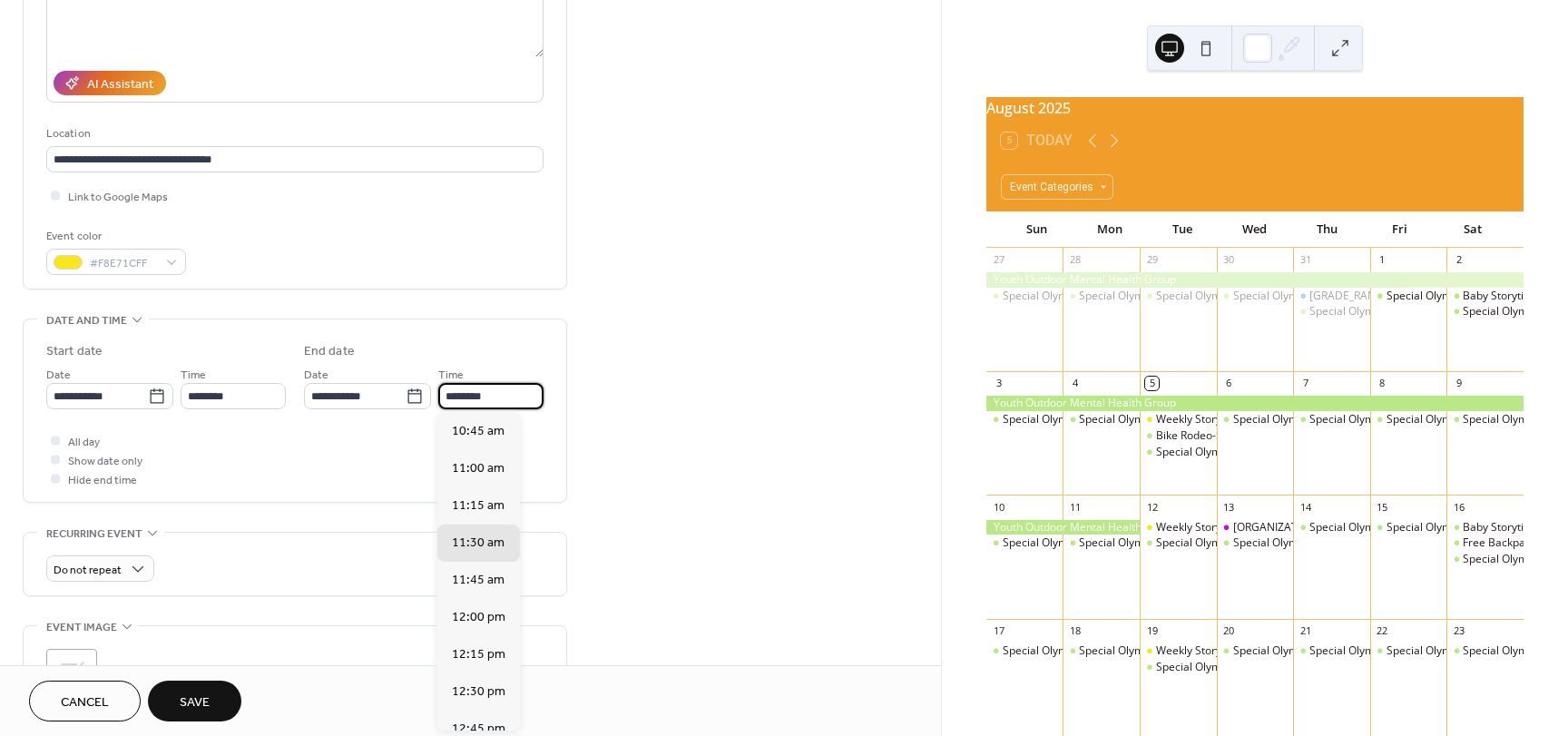 click on "********" at bounding box center [491, 396] 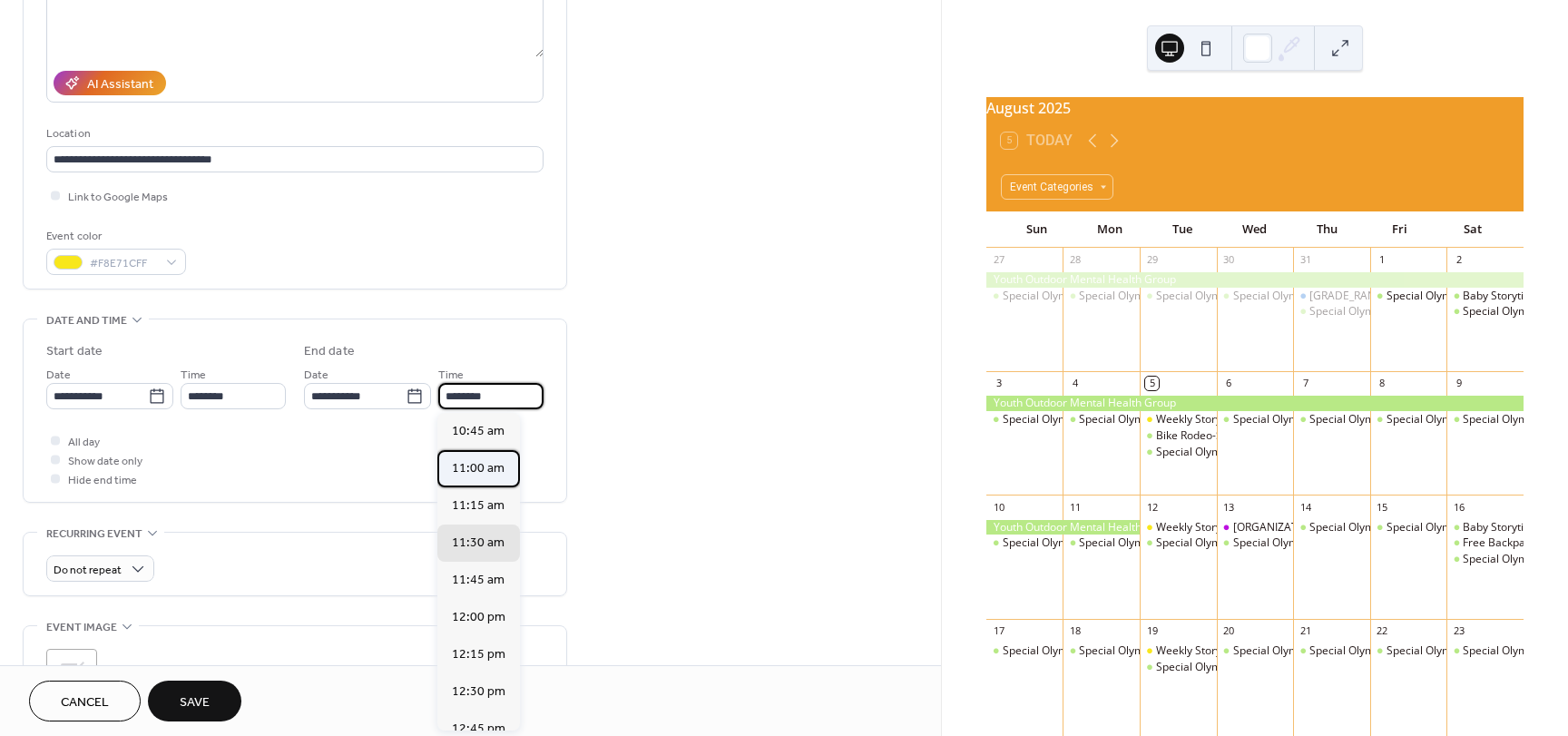 click on "11:00 am" at bounding box center [478, 468] 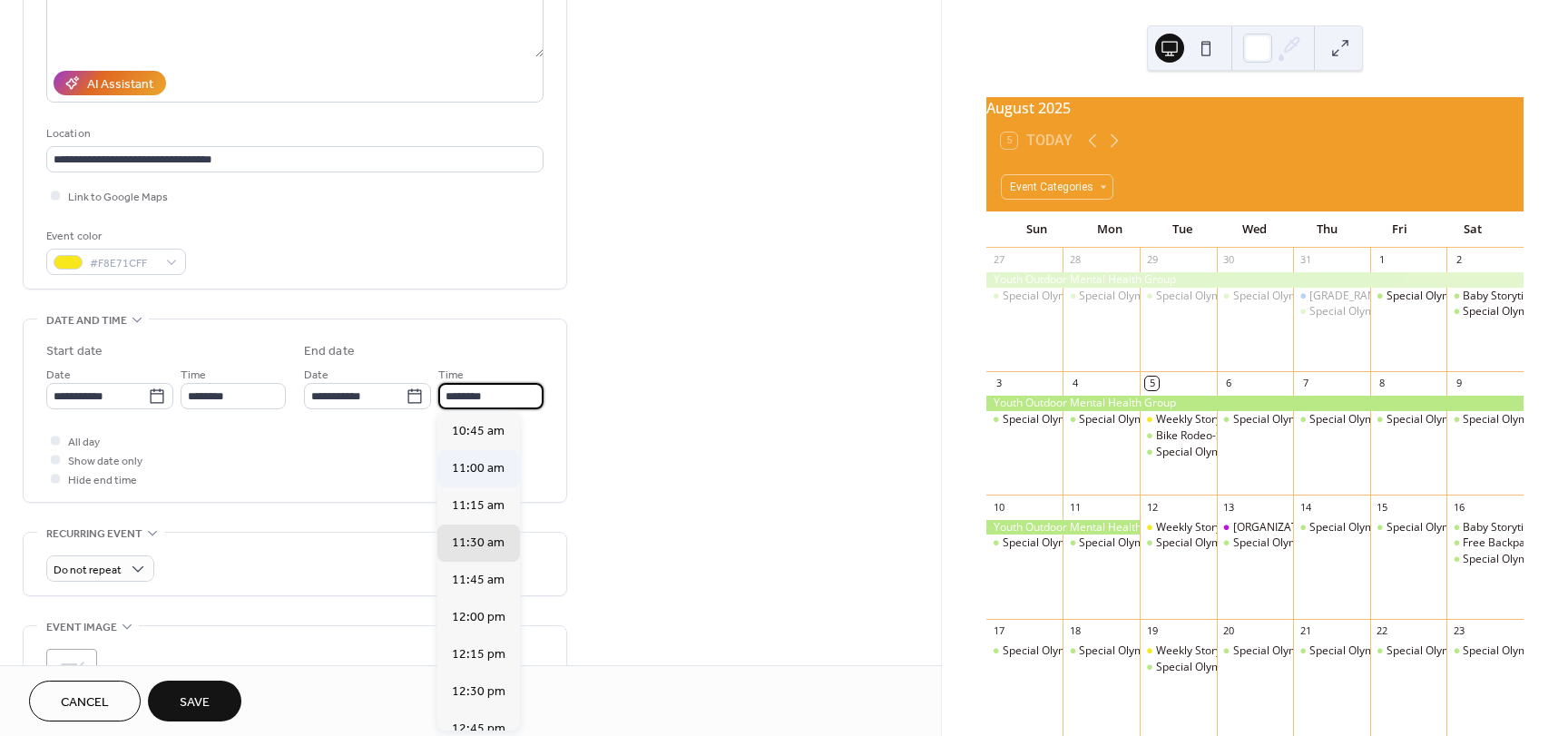 type on "********" 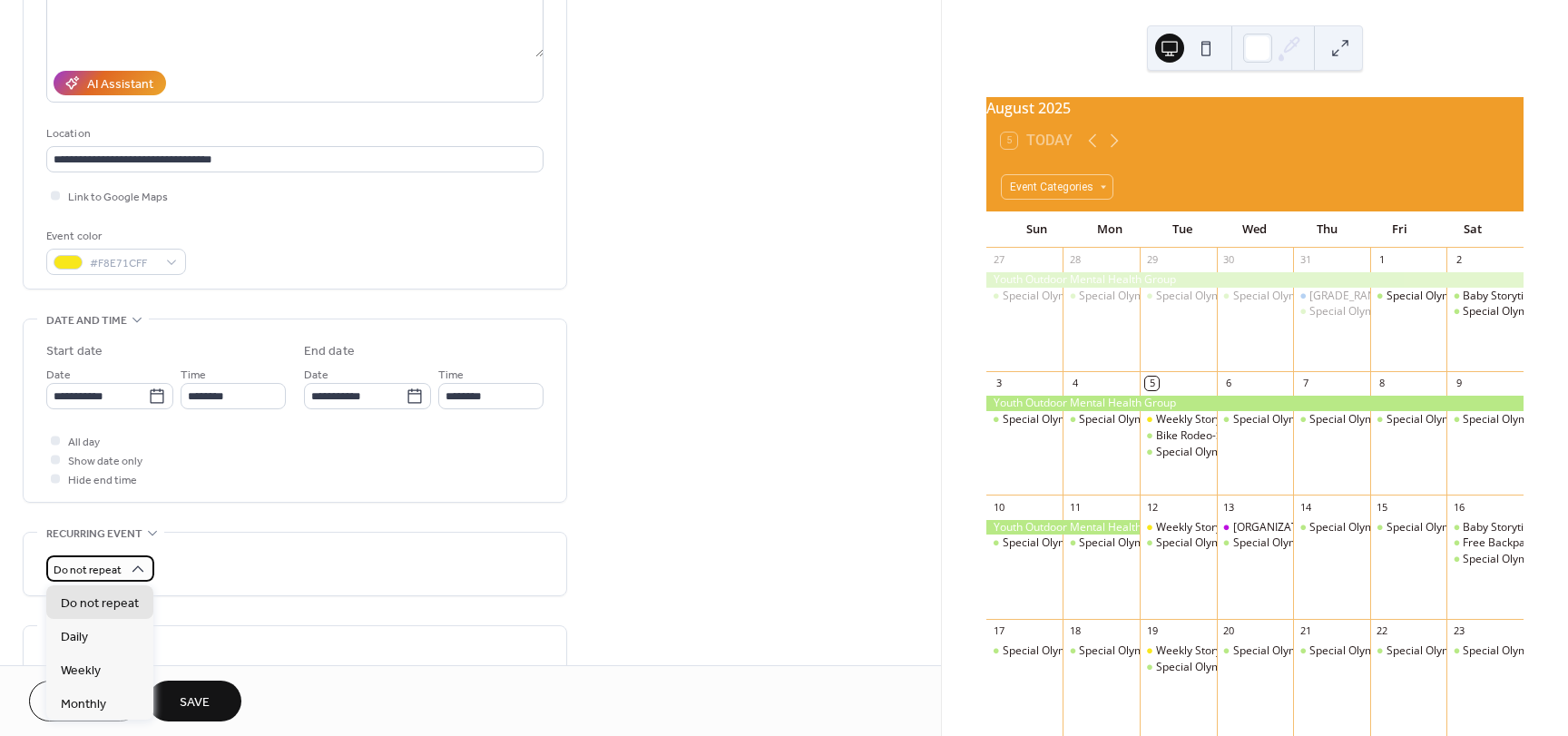 click on "Do not repeat" at bounding box center [87, 570] 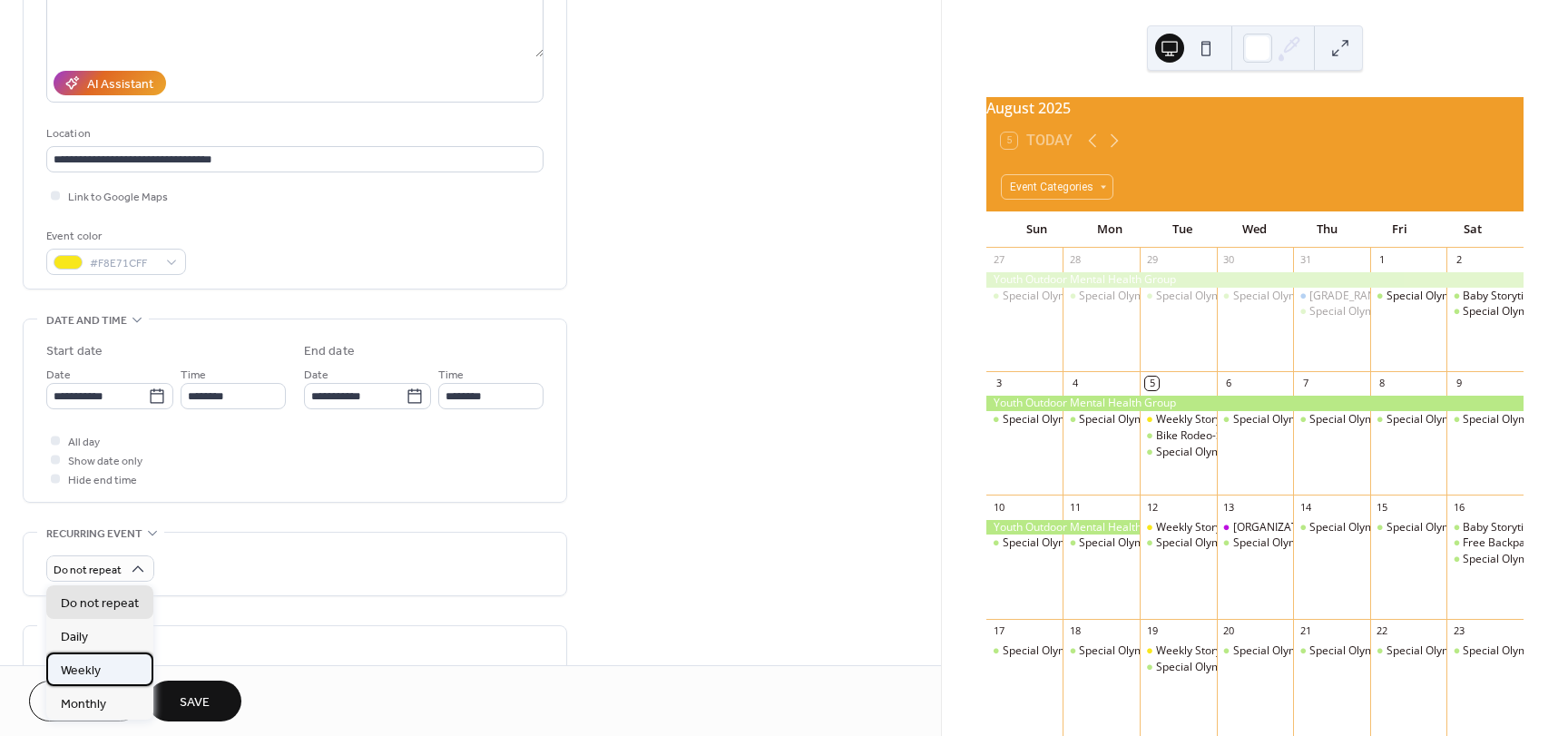 click on "Weekly" at bounding box center [81, 671] 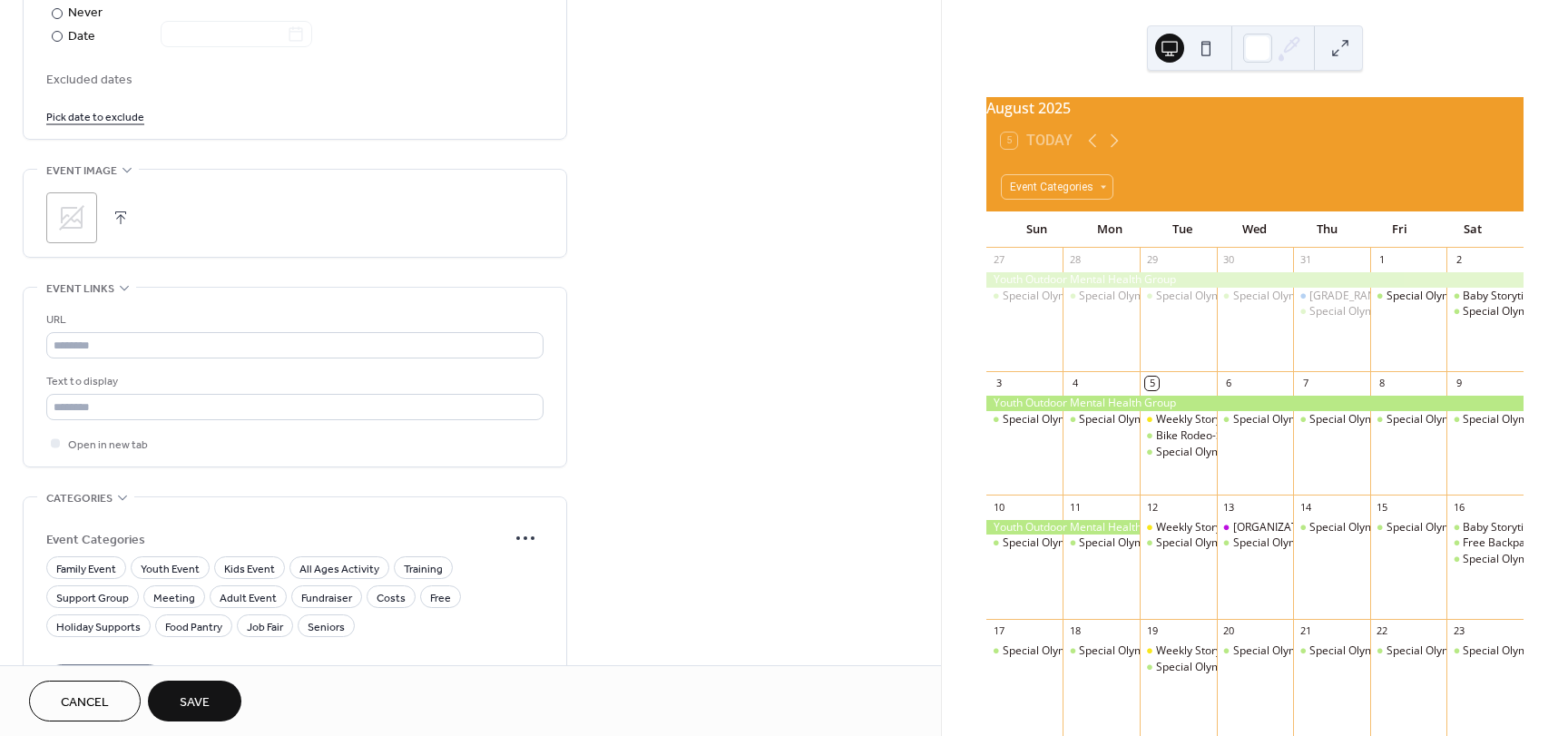 scroll, scrollTop: 1089, scrollLeft: 0, axis: vertical 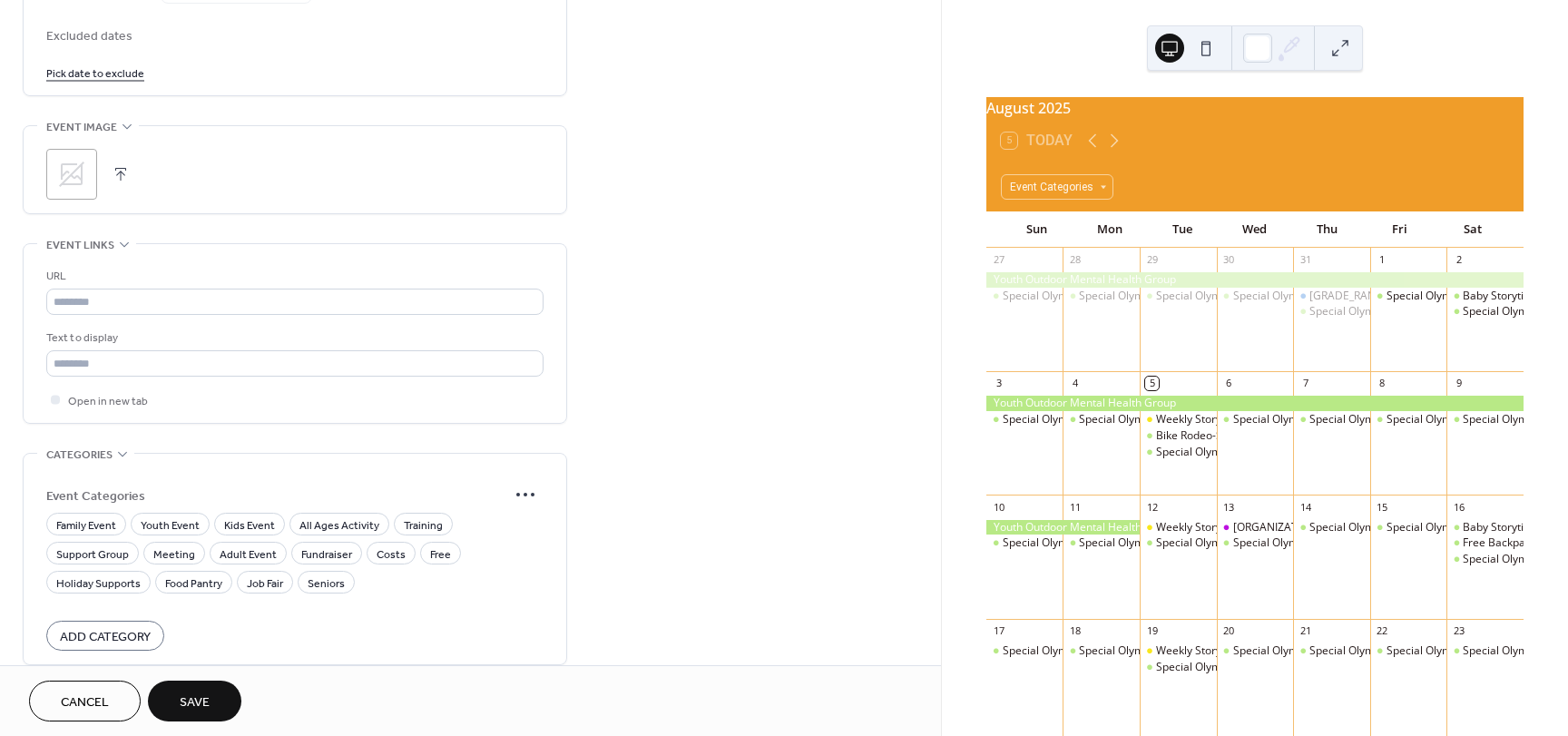 click at bounding box center (121, 174) 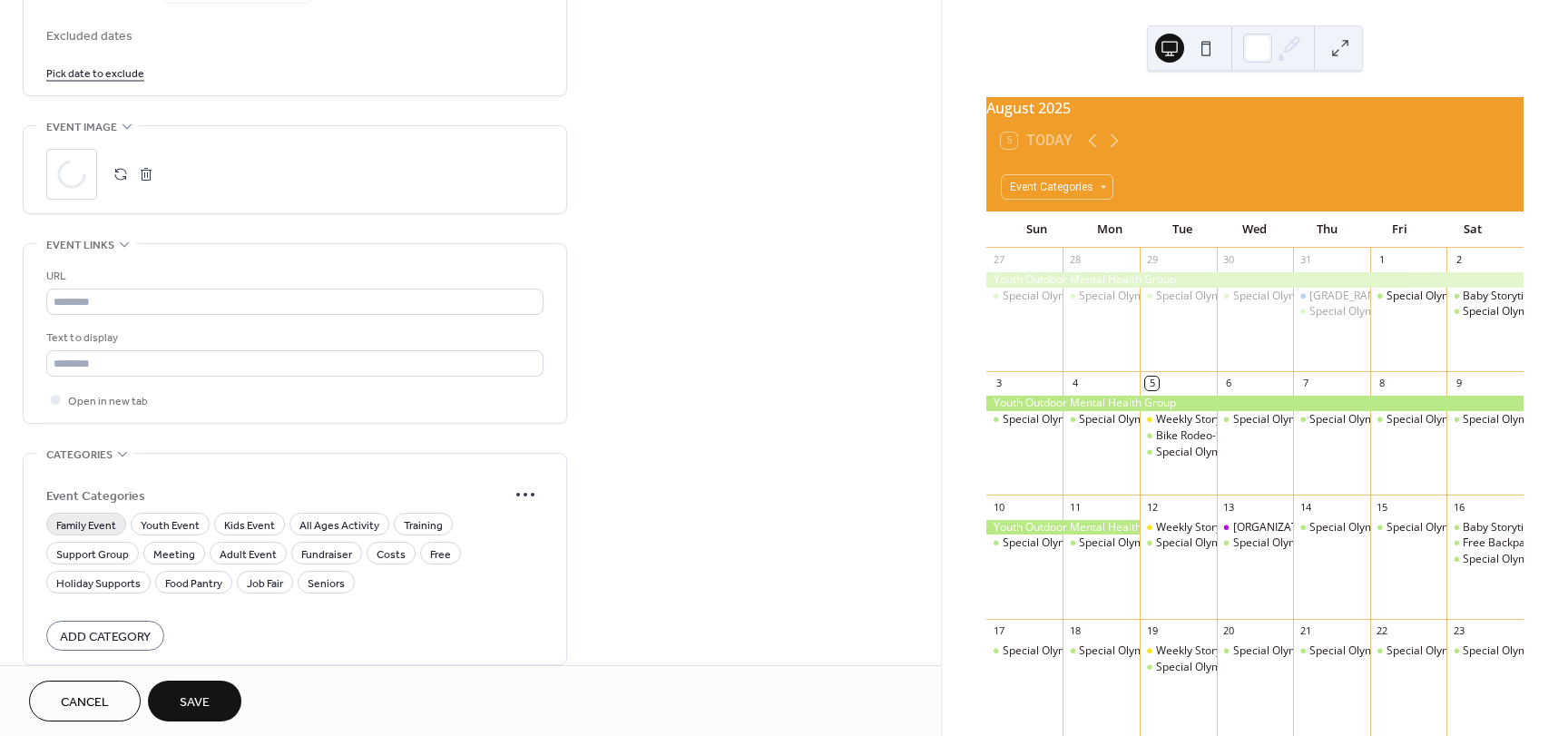 click on "Family Event" at bounding box center (86, 525) 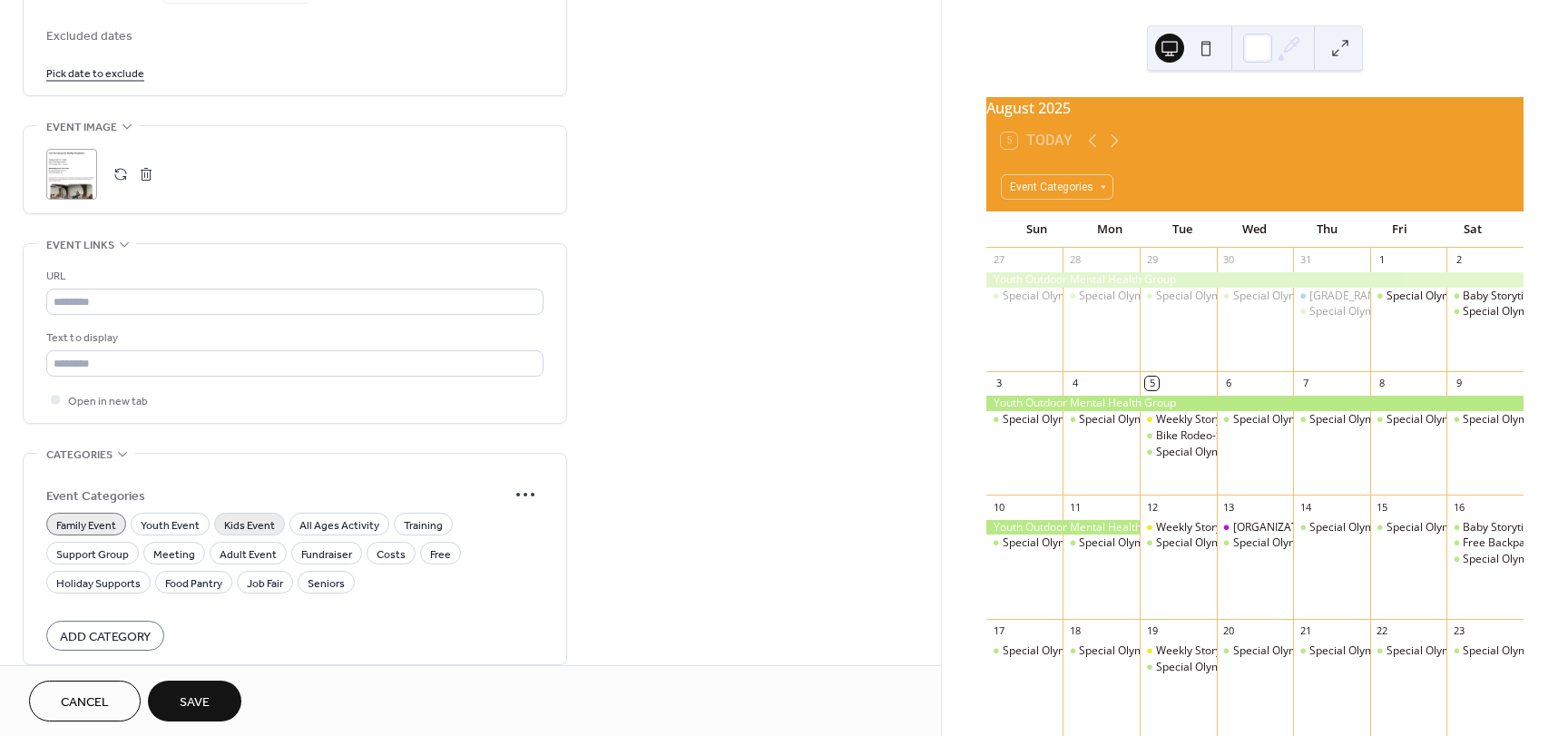 click on "Kids Event" at bounding box center (250, 525) 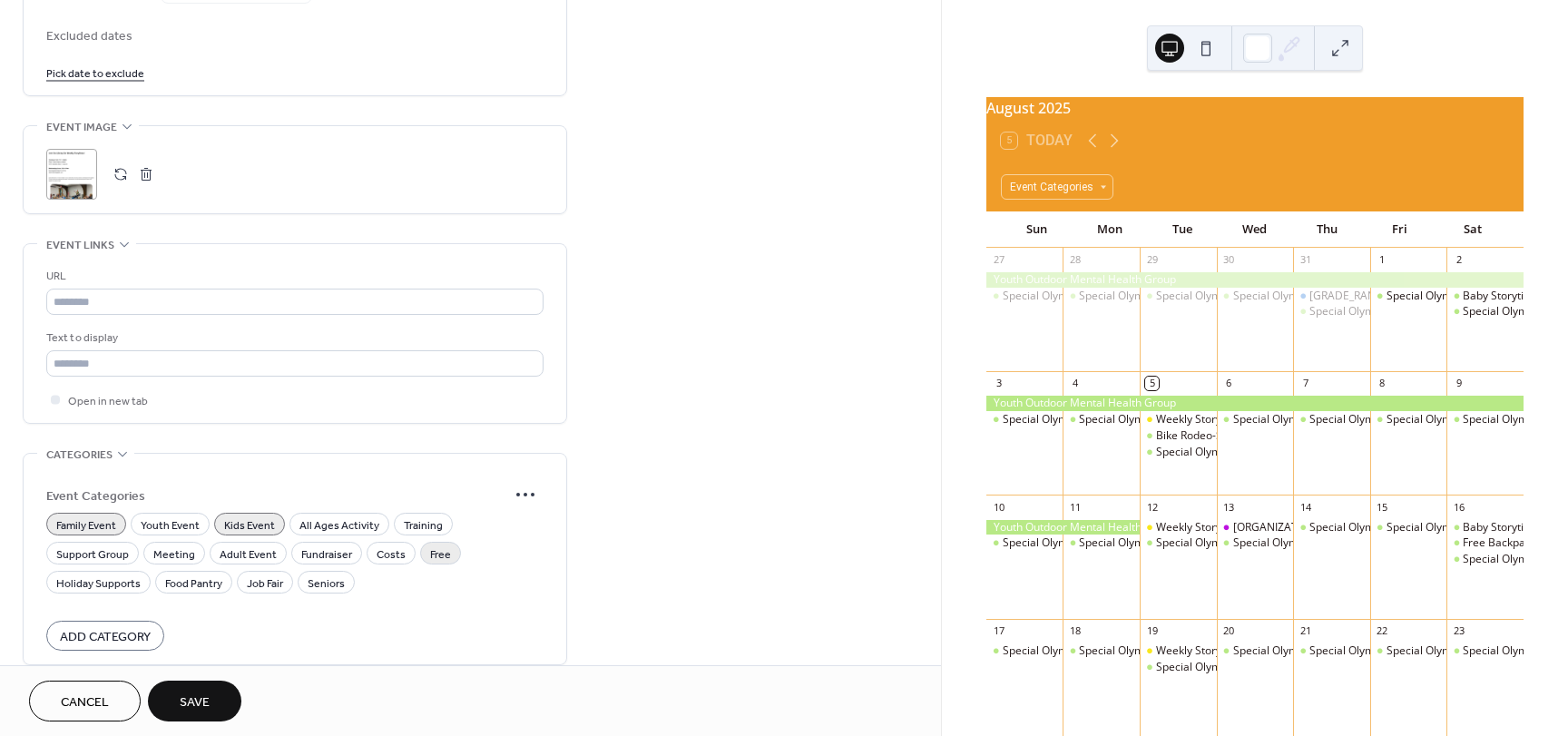 click on "Free" at bounding box center (440, 554) 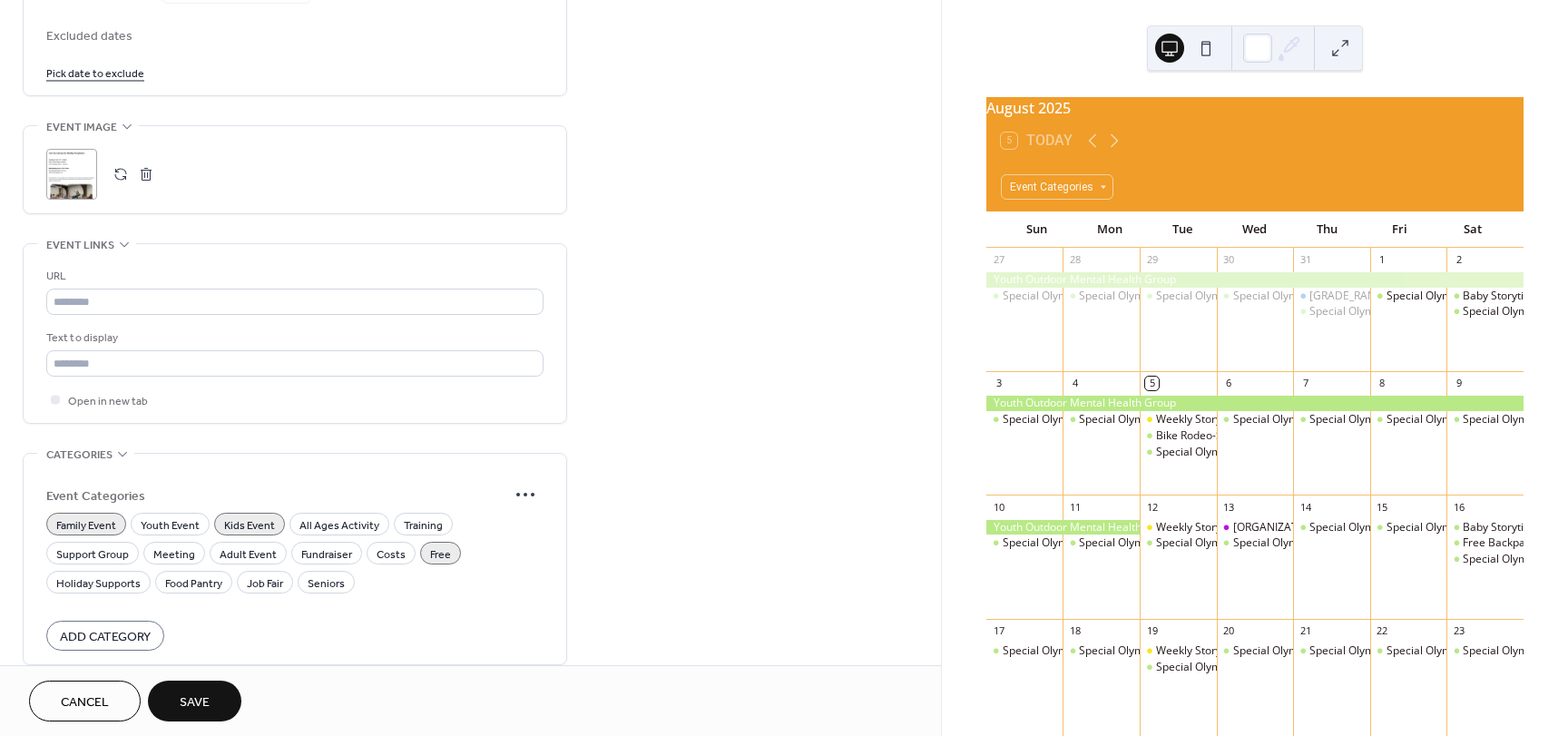 click on "Save" at bounding box center [194, 702] 